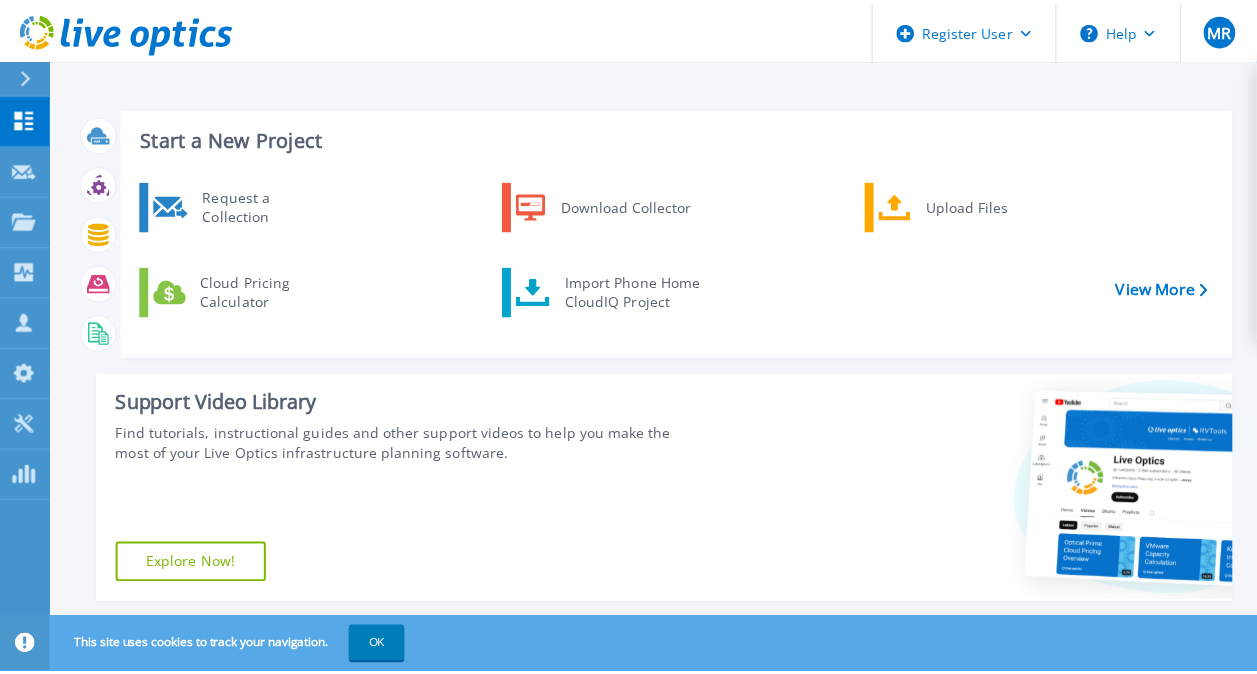 scroll, scrollTop: 0, scrollLeft: 0, axis: both 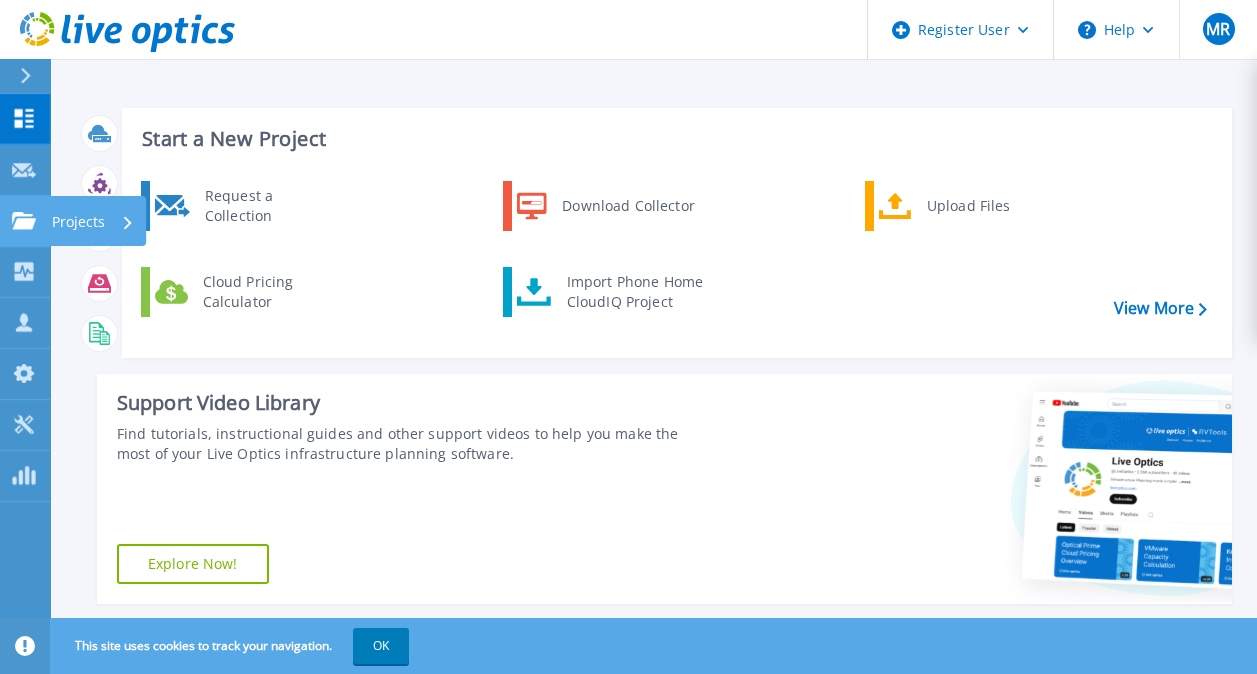 click on "Projects" at bounding box center [78, 222] 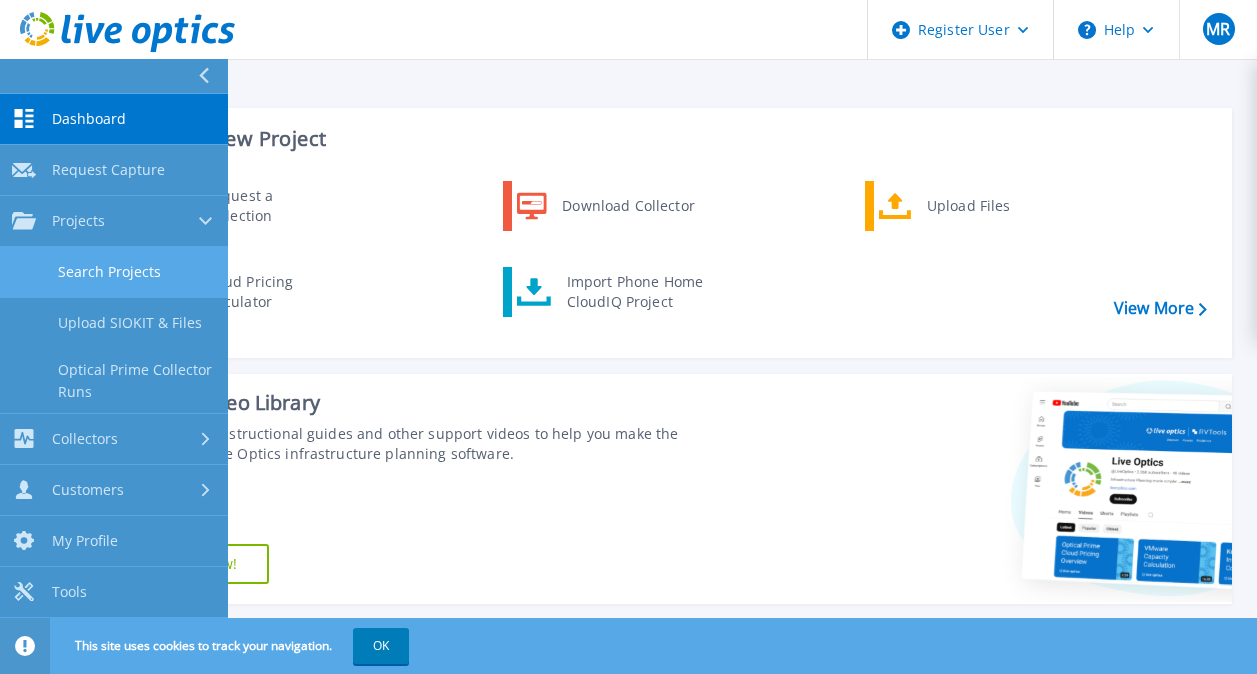 click on "Search Projects" at bounding box center (114, 272) 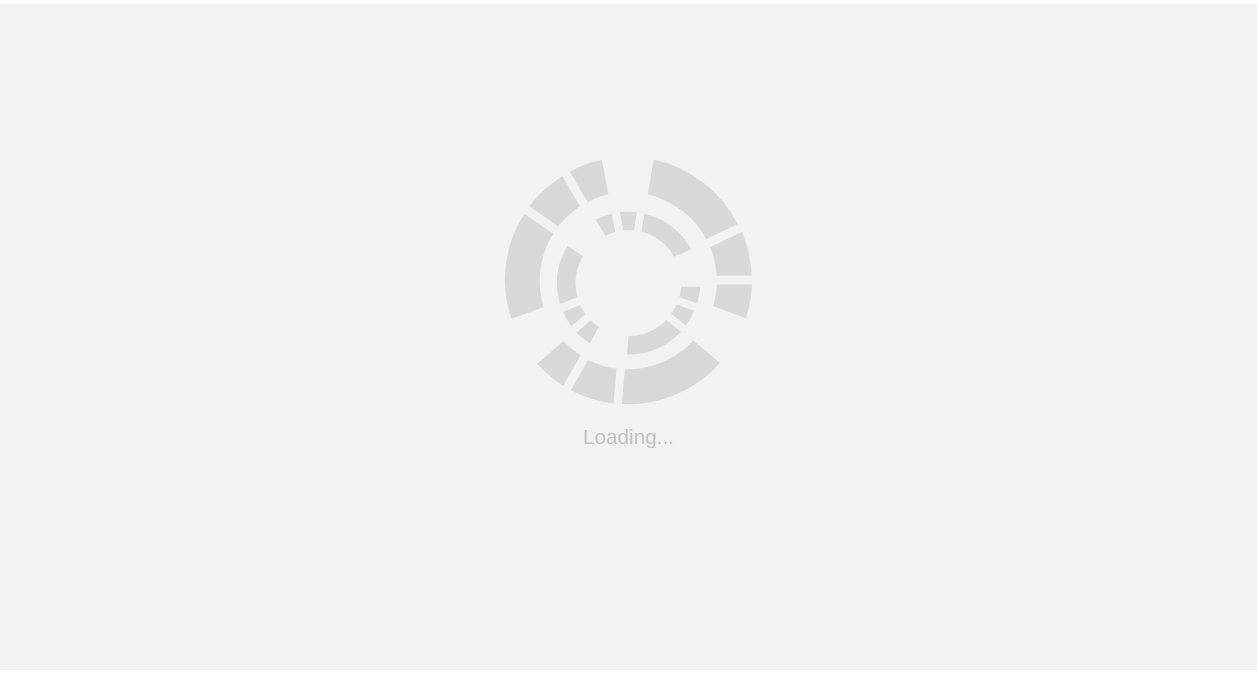 scroll, scrollTop: 0, scrollLeft: 0, axis: both 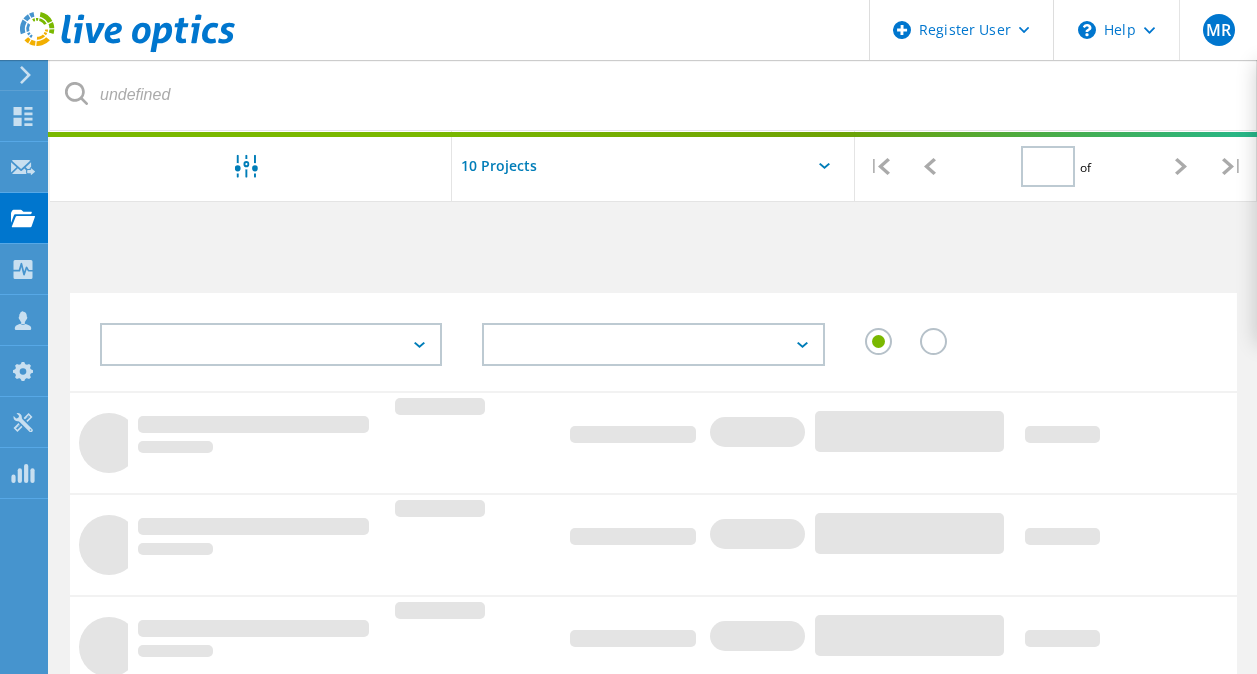 type on "1" 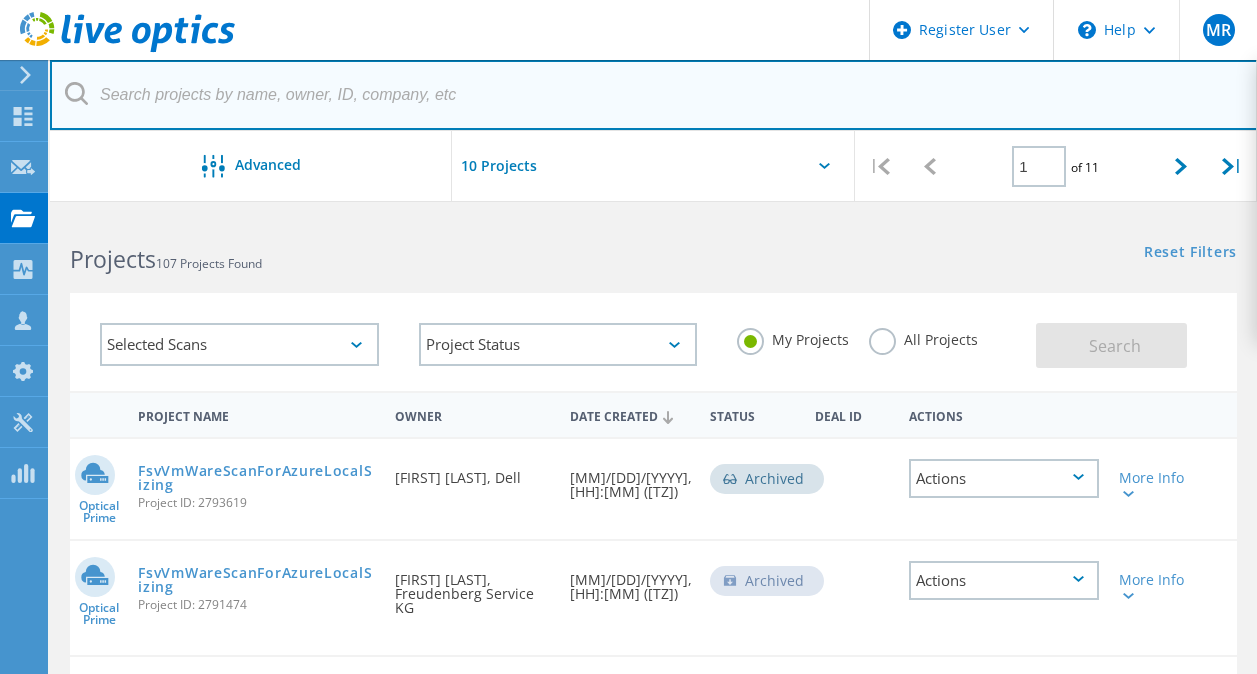 click at bounding box center (654, 95) 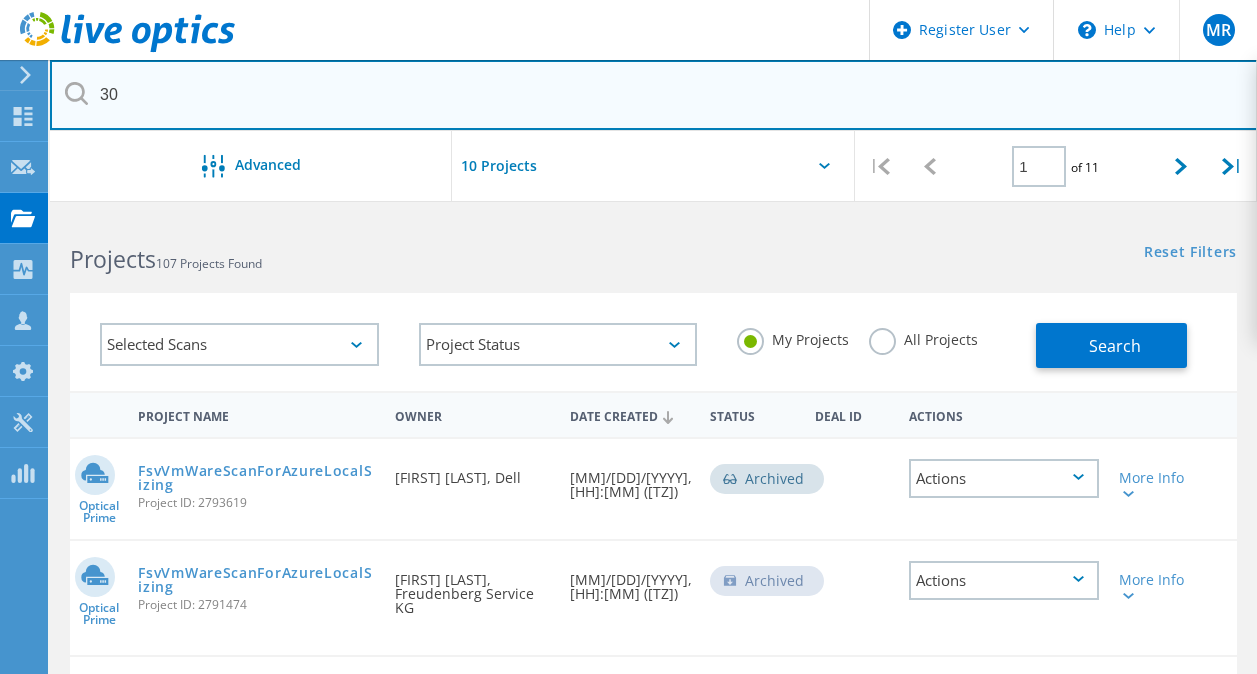 type on "3" 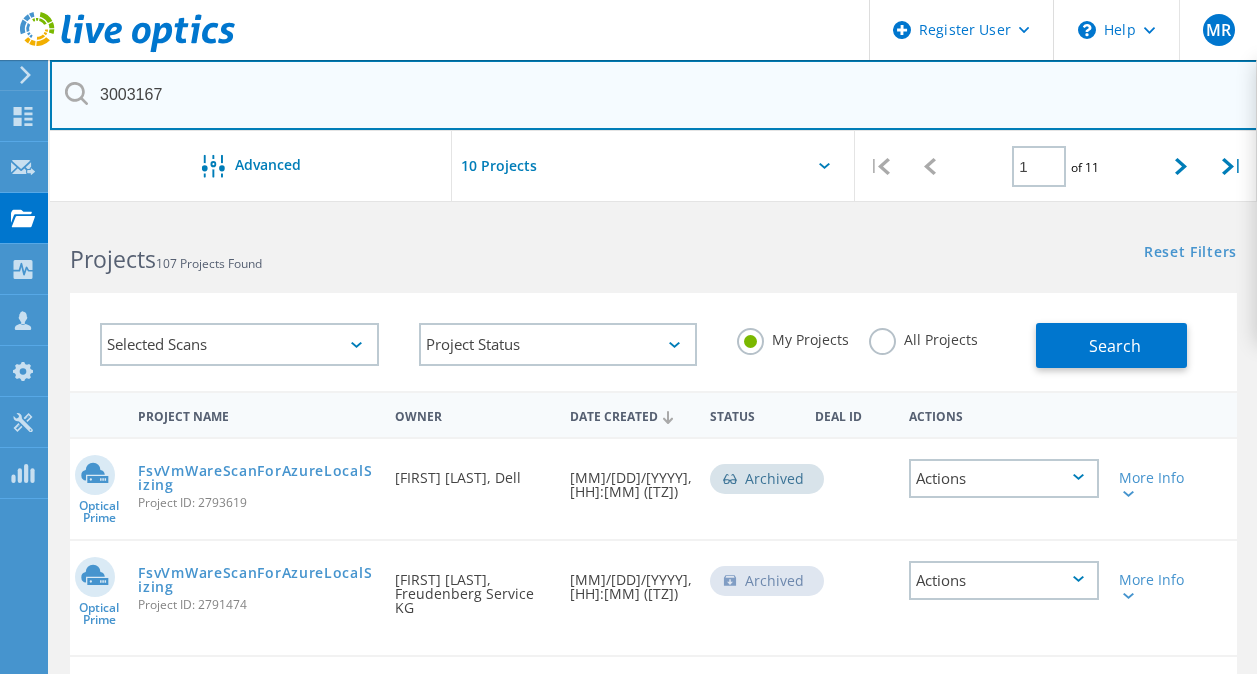 type on "3003167" 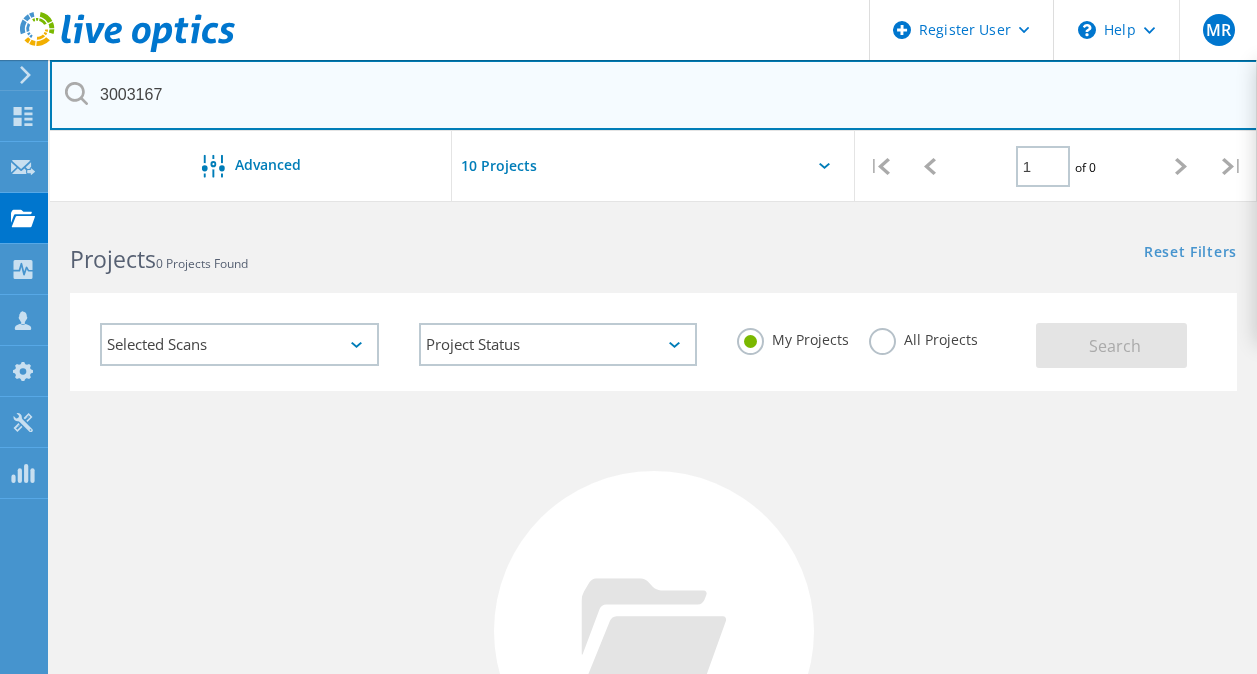 scroll, scrollTop: 0, scrollLeft: 0, axis: both 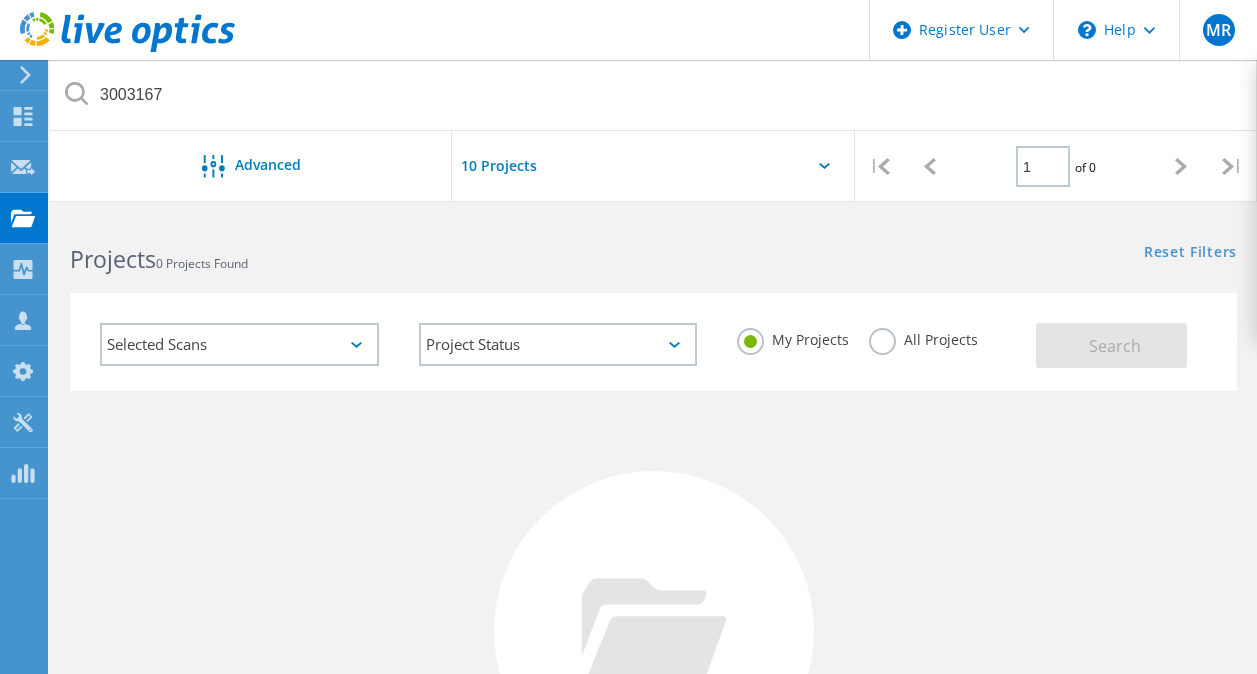 click on "All Projects" 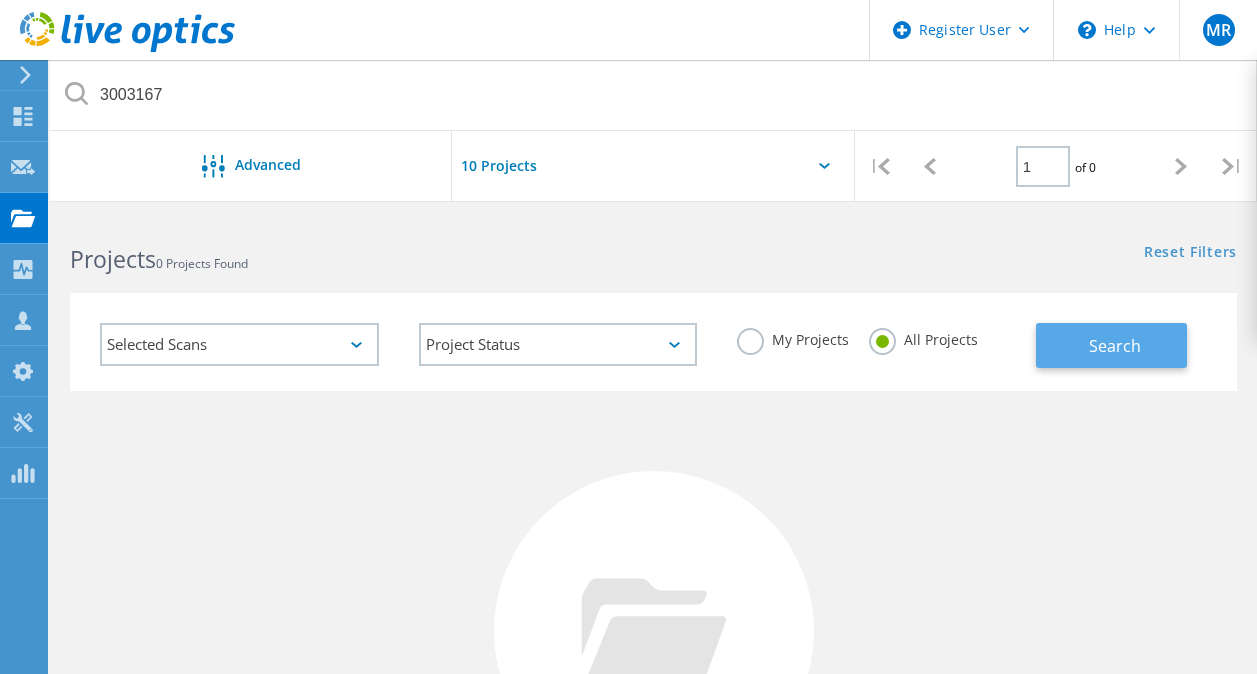 click on "Search" 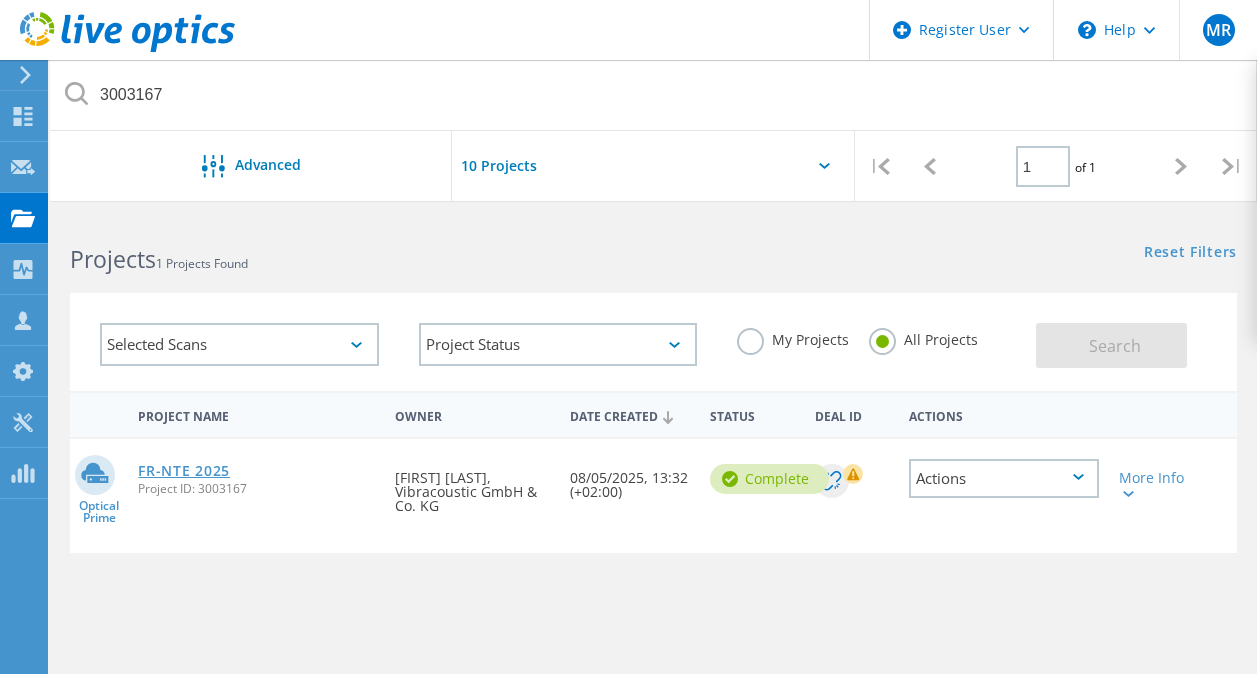 click on "FR-NTE 2025" 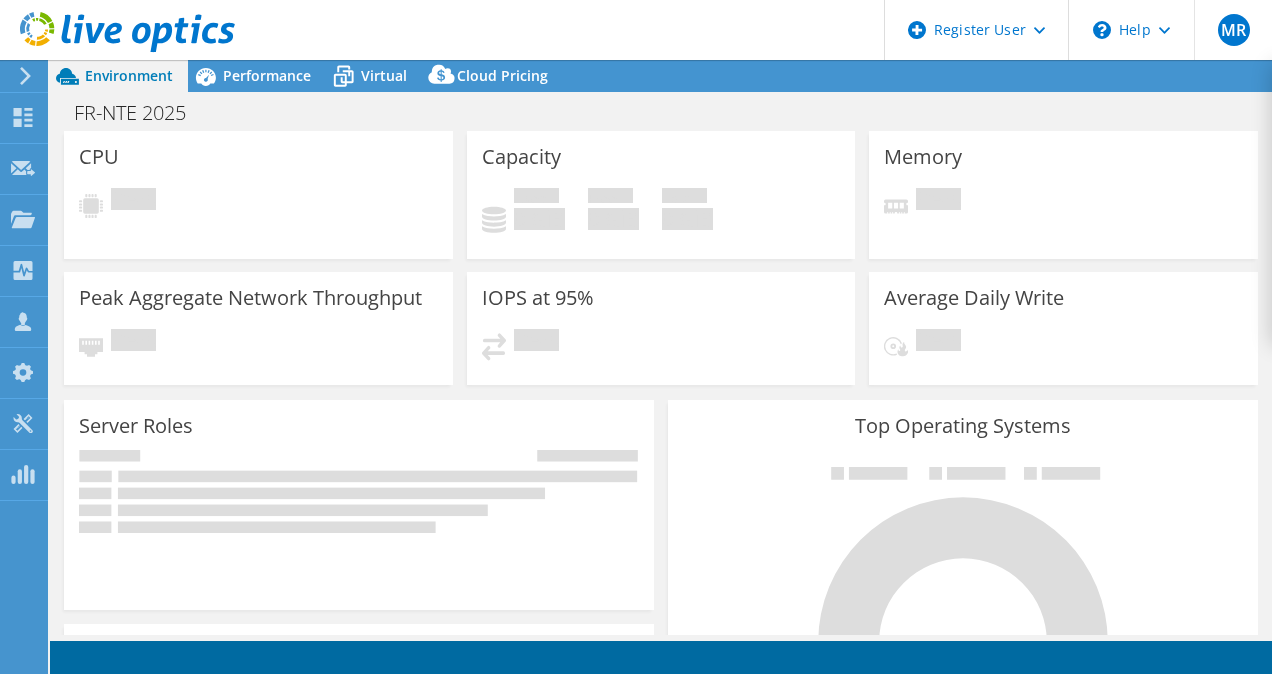 scroll, scrollTop: 0, scrollLeft: 0, axis: both 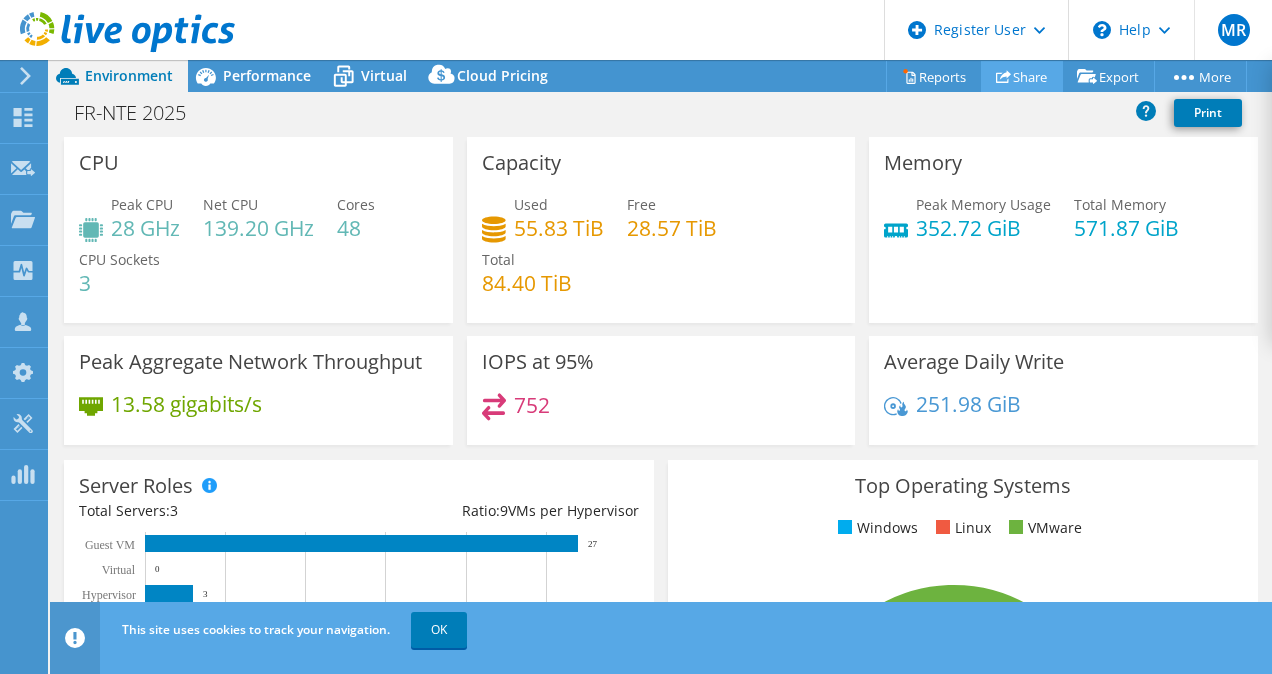 click on "Share" at bounding box center [1022, 76] 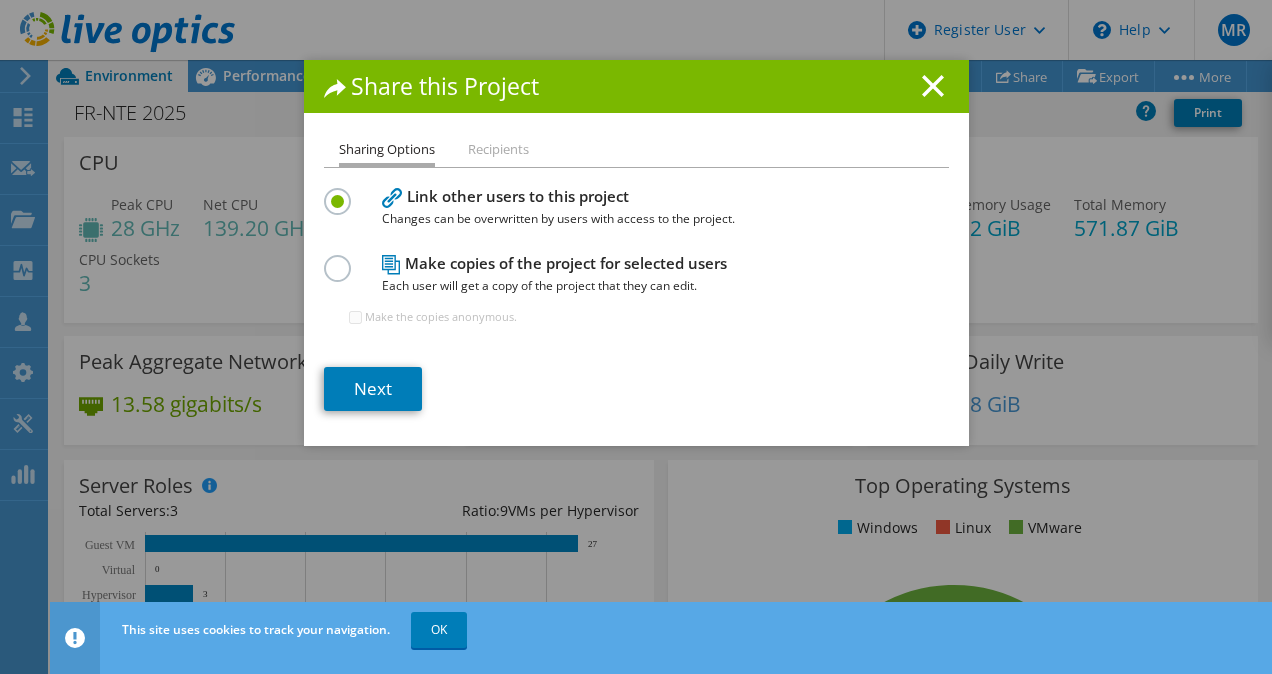click on "Recipients" at bounding box center (498, 150) 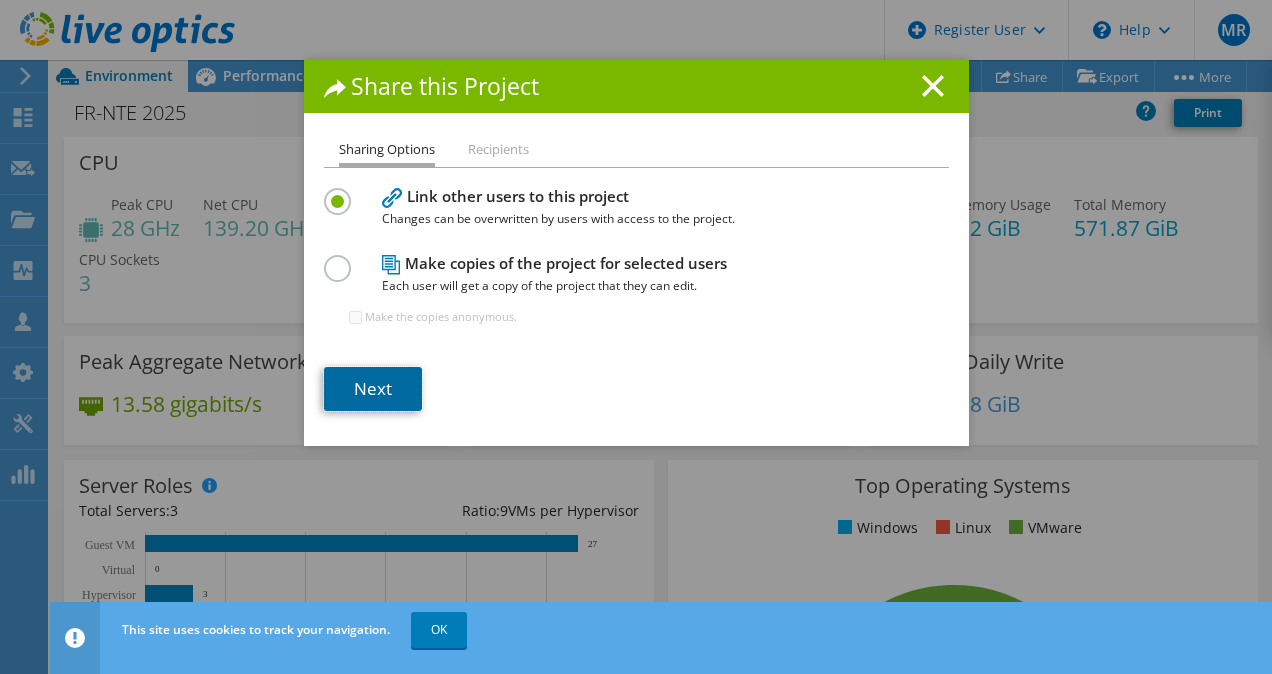 click on "Next" at bounding box center [373, 389] 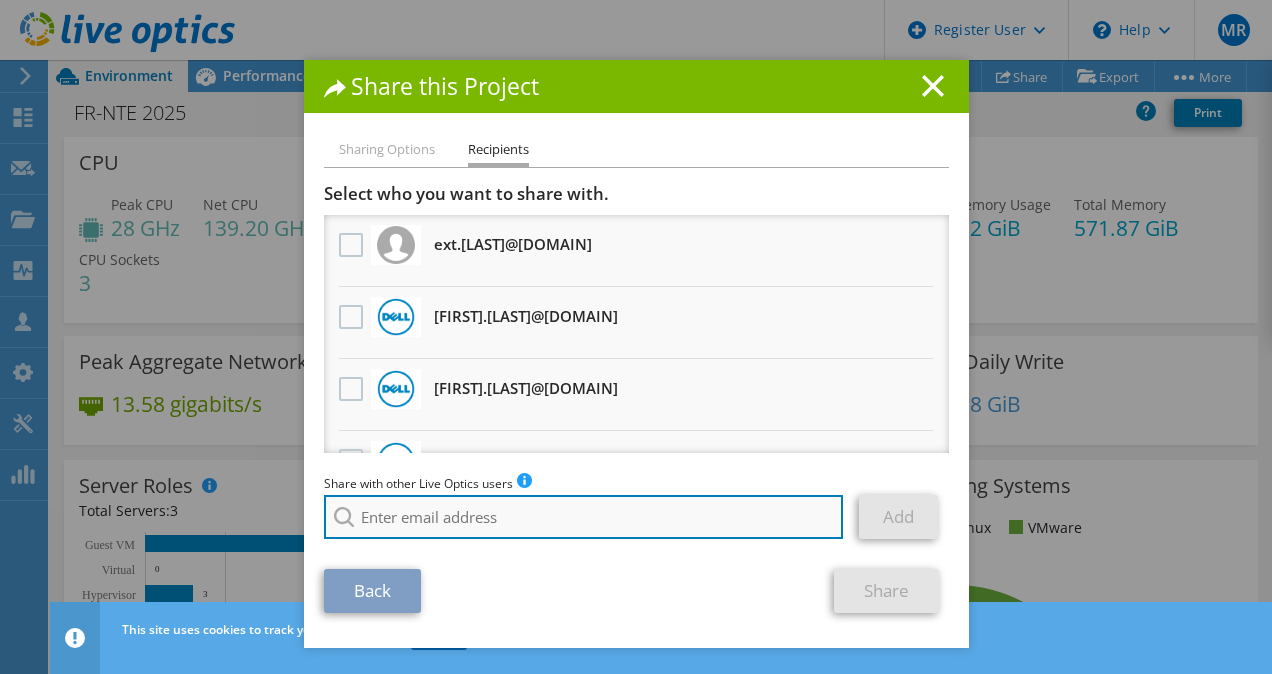 click at bounding box center [584, 517] 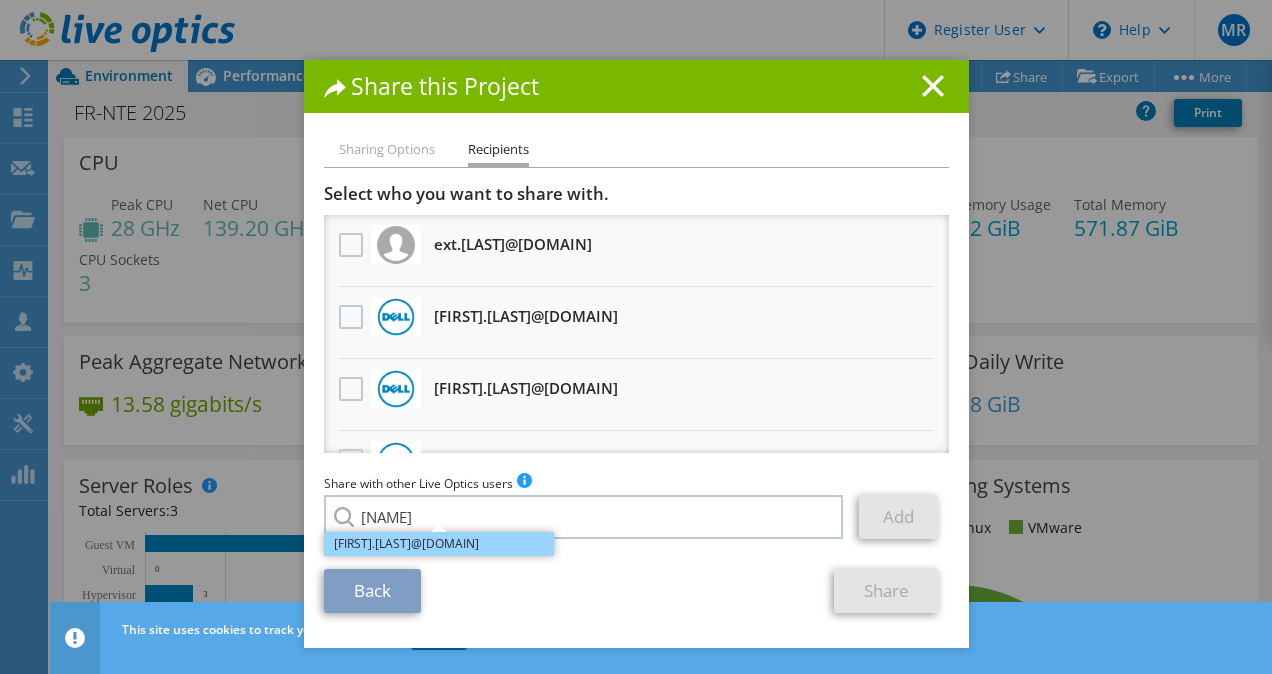 click on "Elmar.Szych@dell.com" at bounding box center (439, 544) 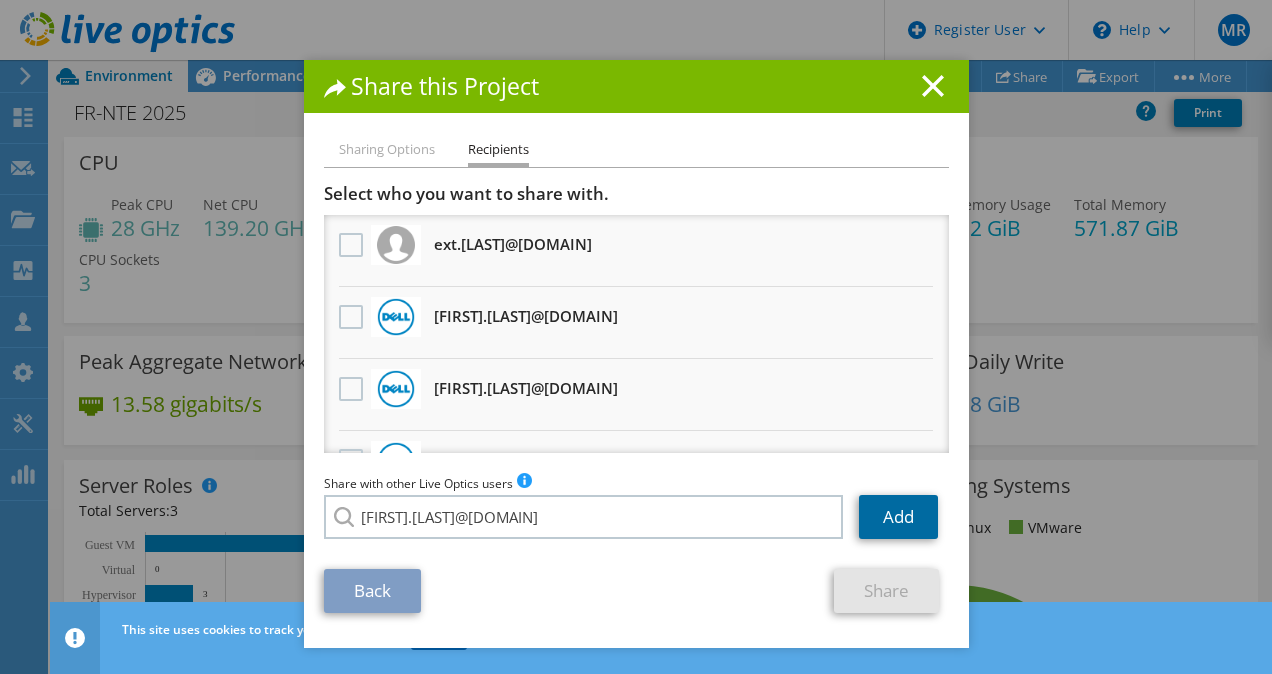 click on "Add" at bounding box center [898, 517] 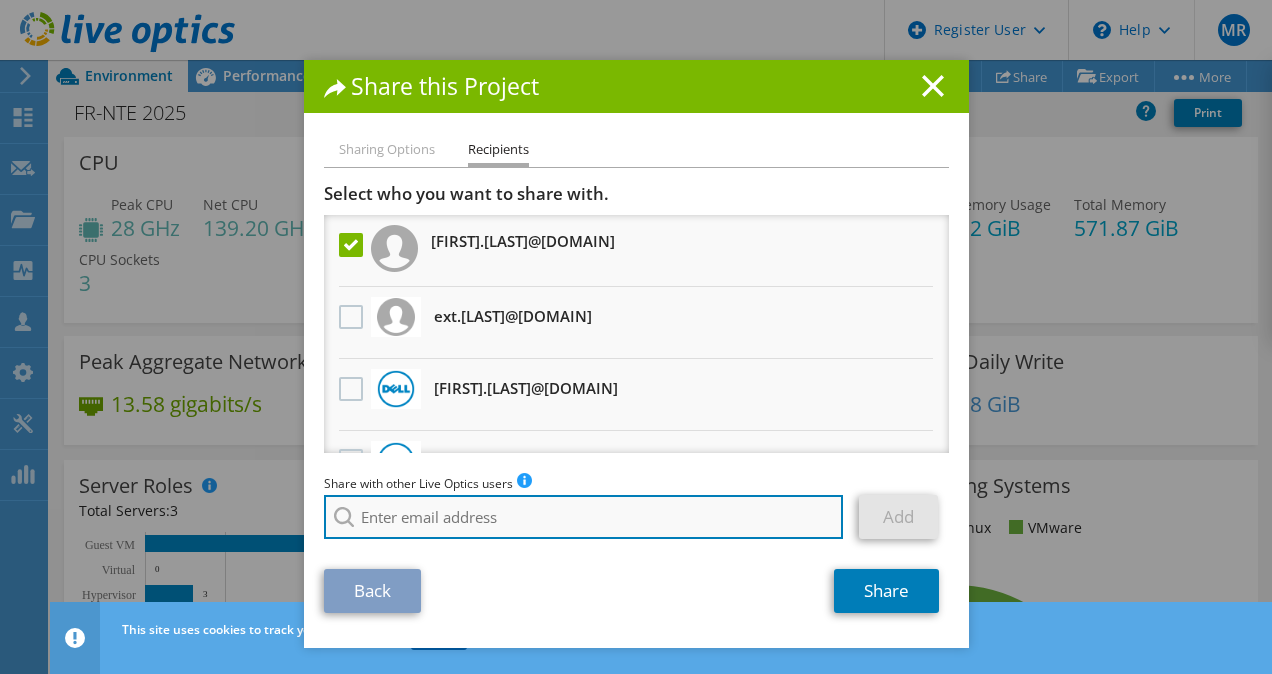 click at bounding box center [584, 517] 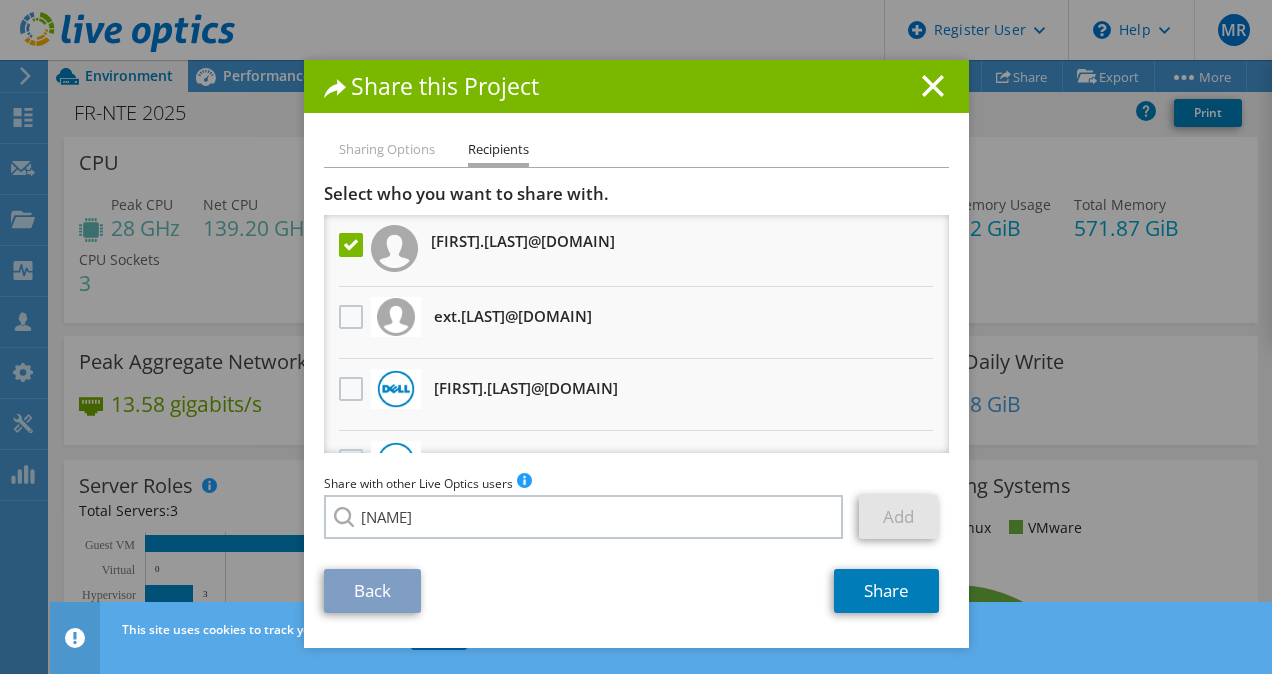 click on "[FIRST].[LAST]@[DOMAIN]" at bounding box center [439, 555] 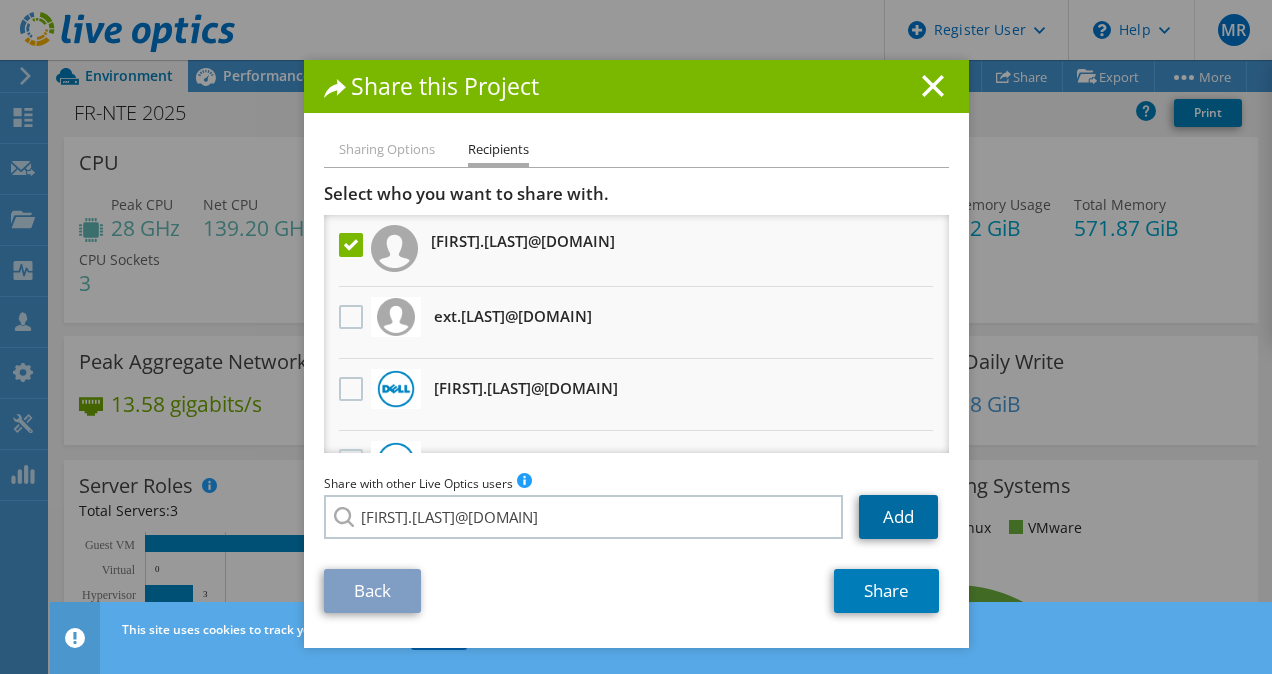 click on "Add" at bounding box center (898, 517) 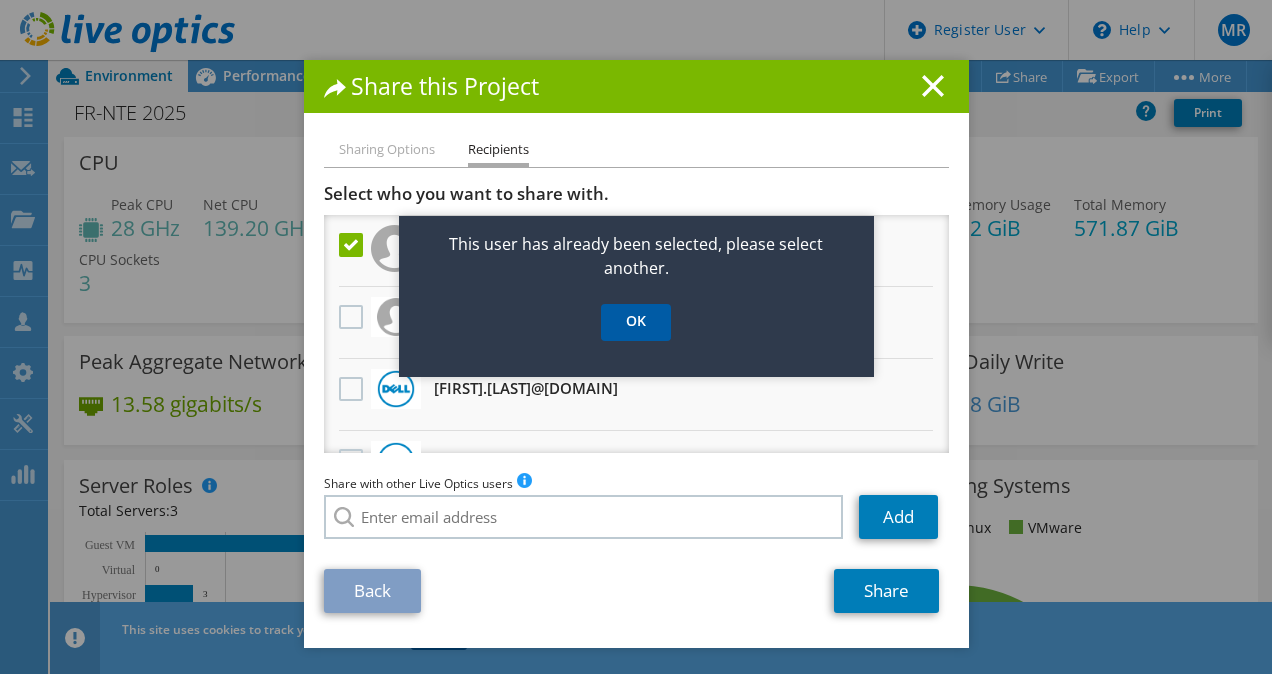 click on "OK" at bounding box center (636, 322) 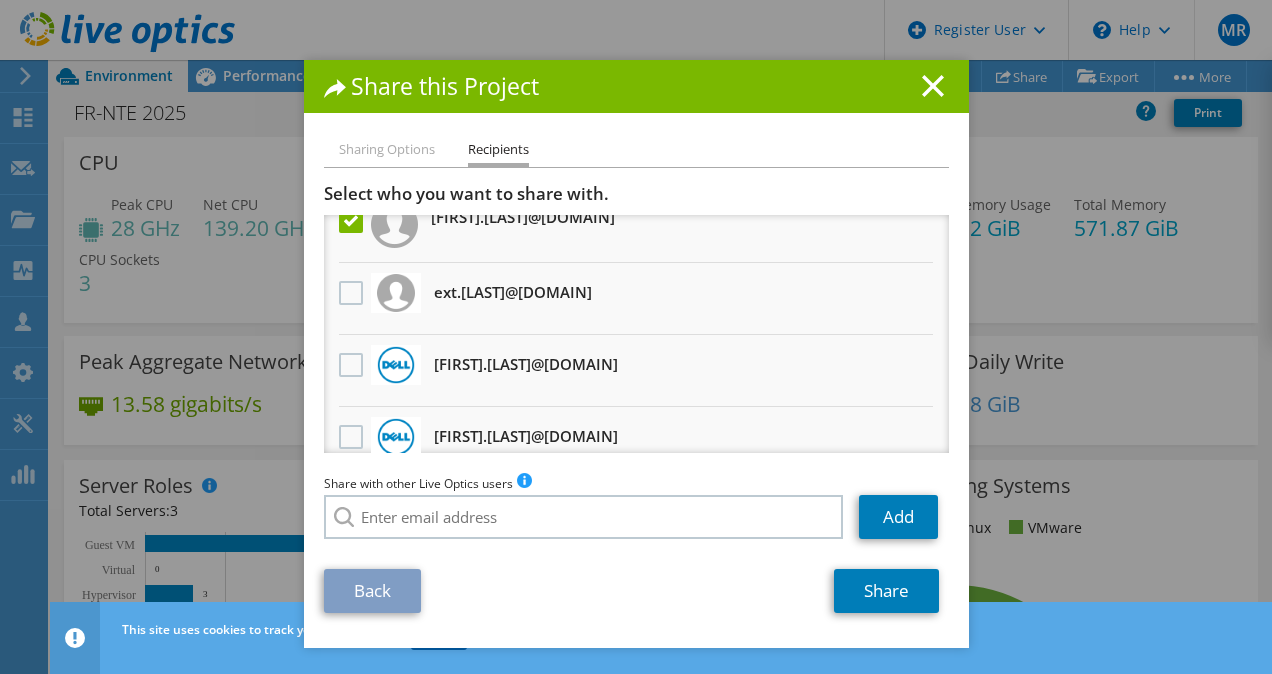 scroll, scrollTop: 0, scrollLeft: 0, axis: both 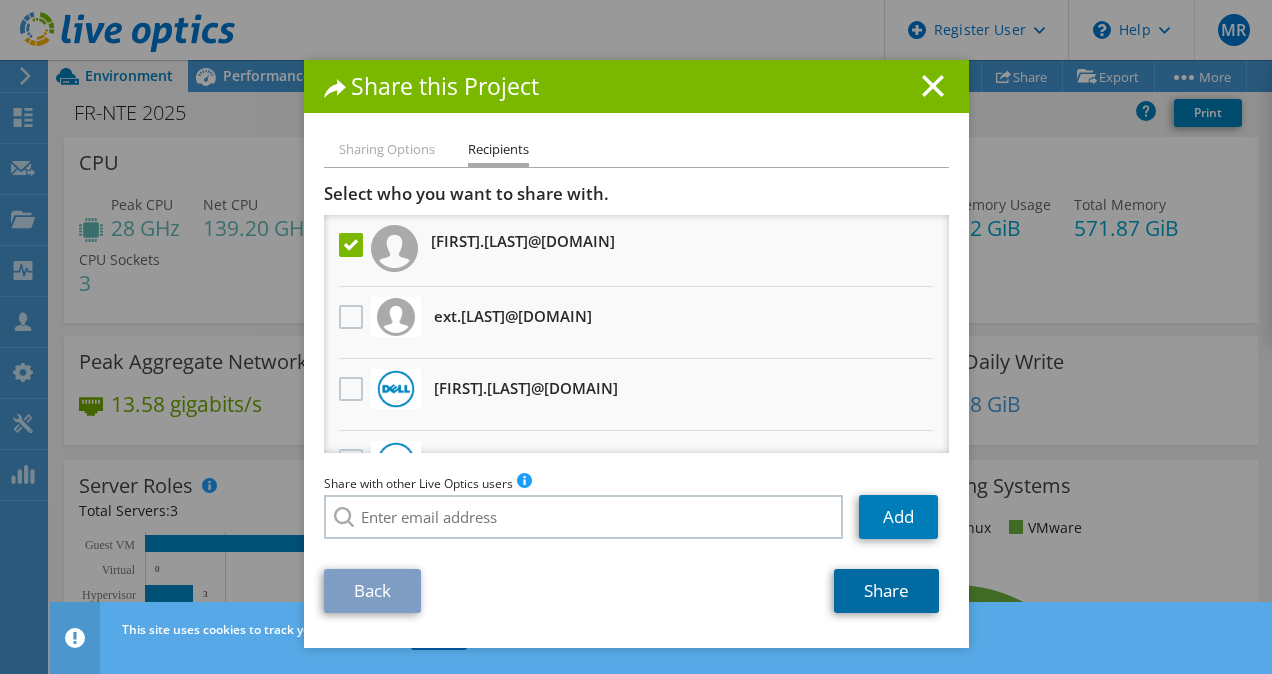 click on "Share" at bounding box center [886, 591] 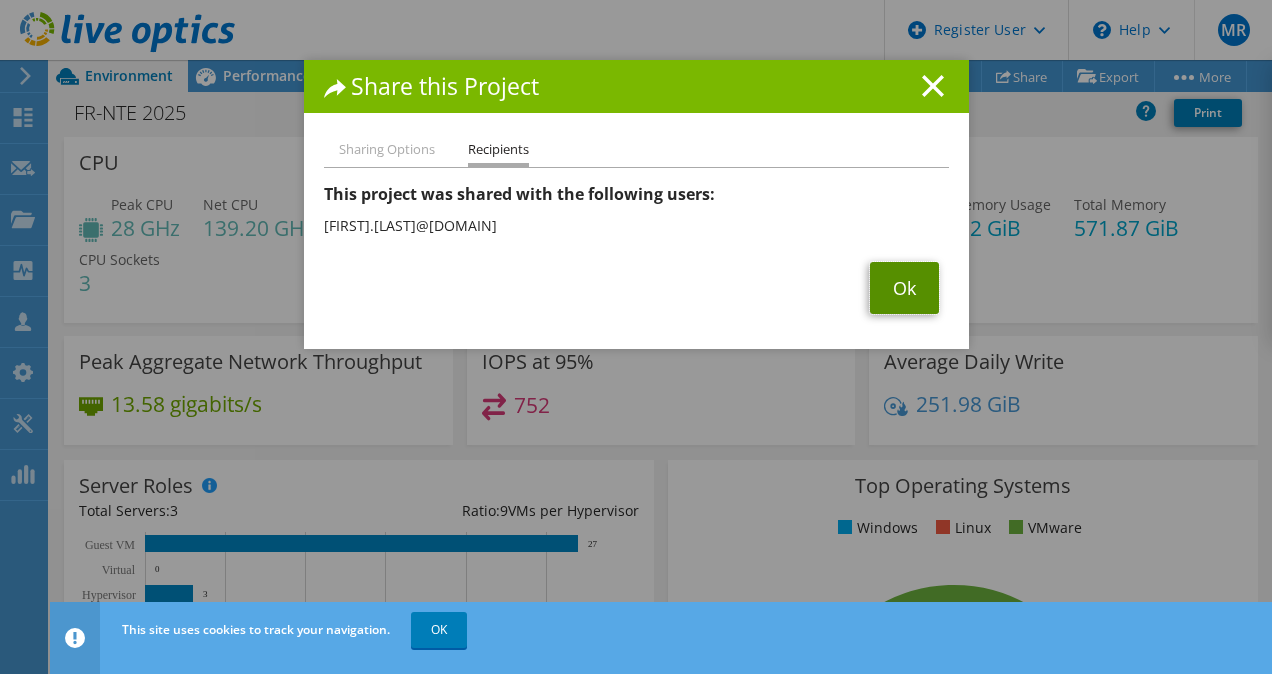click on "Ok" at bounding box center [904, 288] 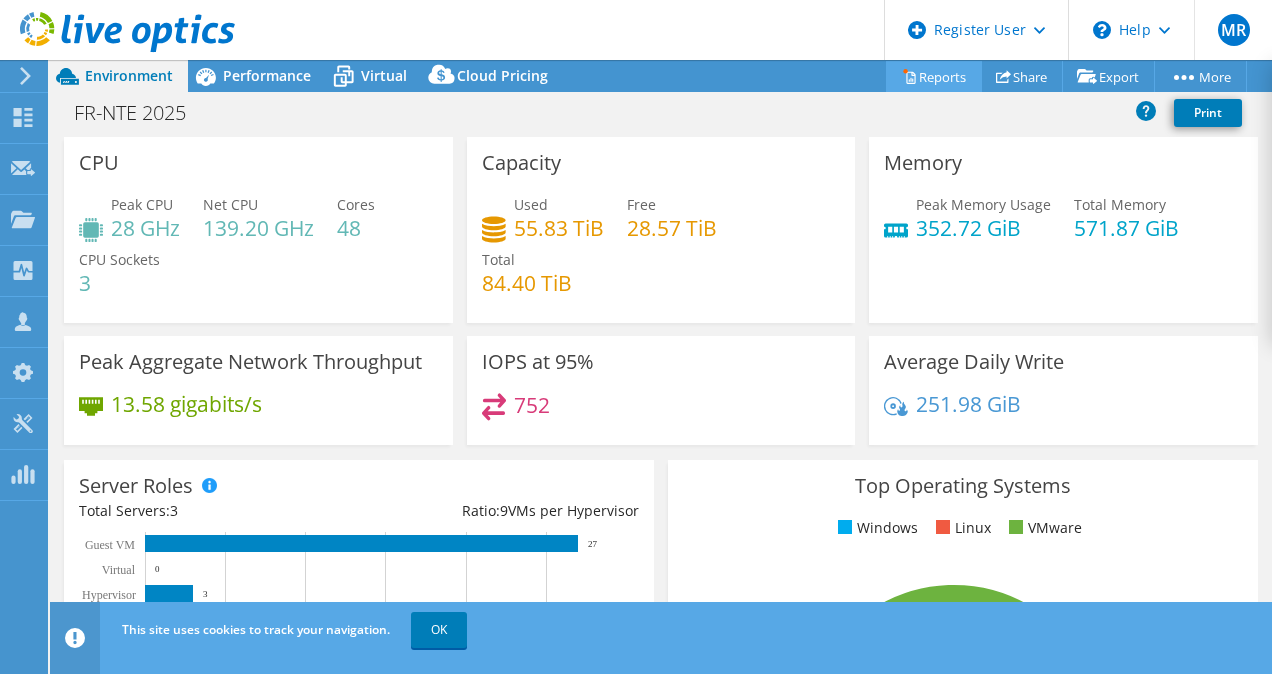 click on "Reports" at bounding box center (934, 76) 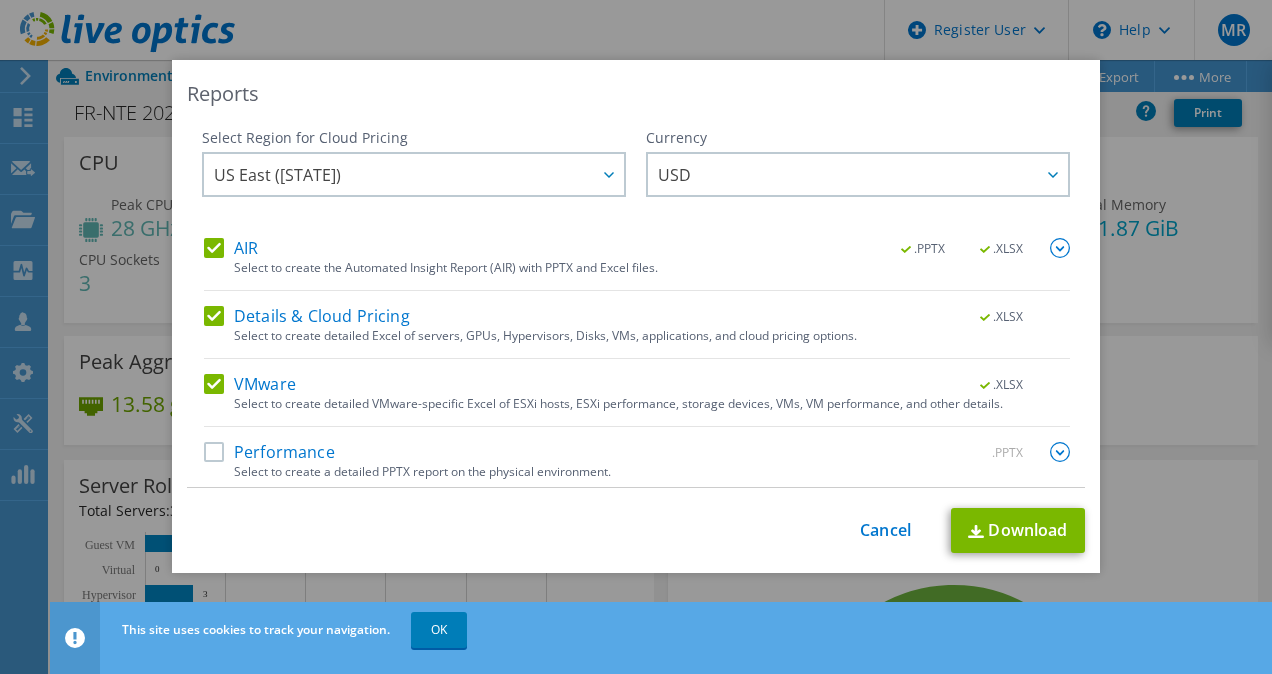 scroll, scrollTop: 7, scrollLeft: 0, axis: vertical 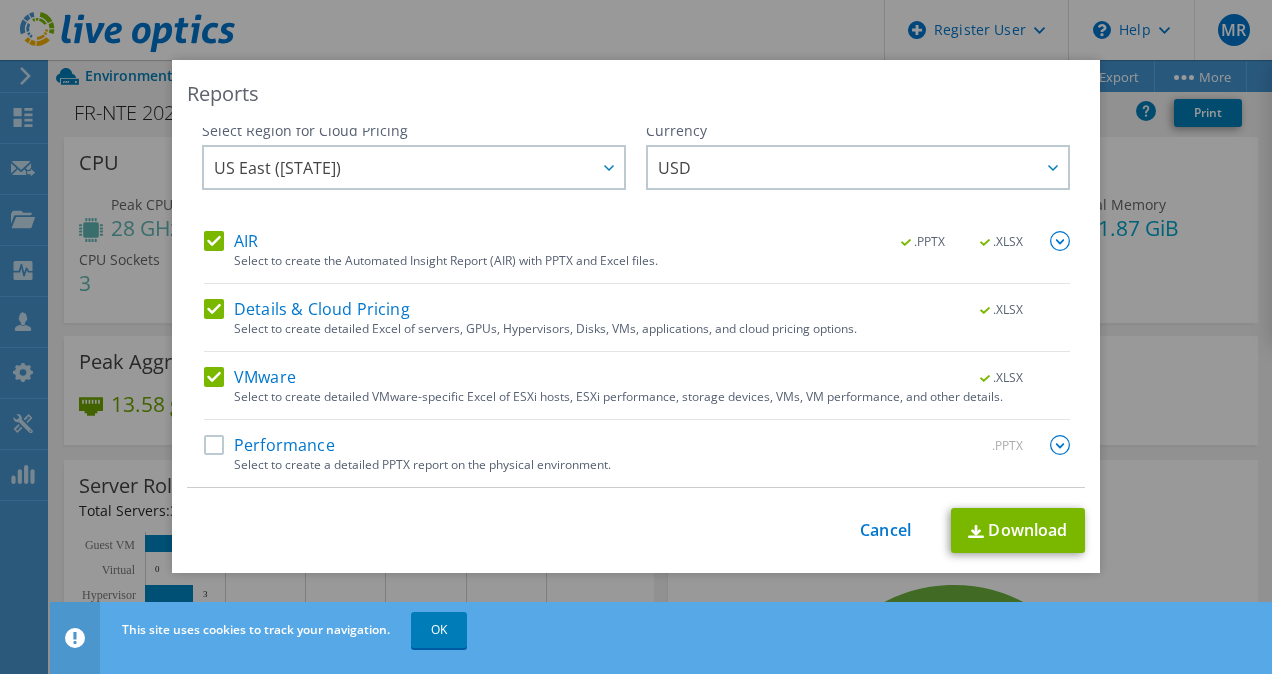 click on "Details & Cloud Pricing" at bounding box center (307, 309) 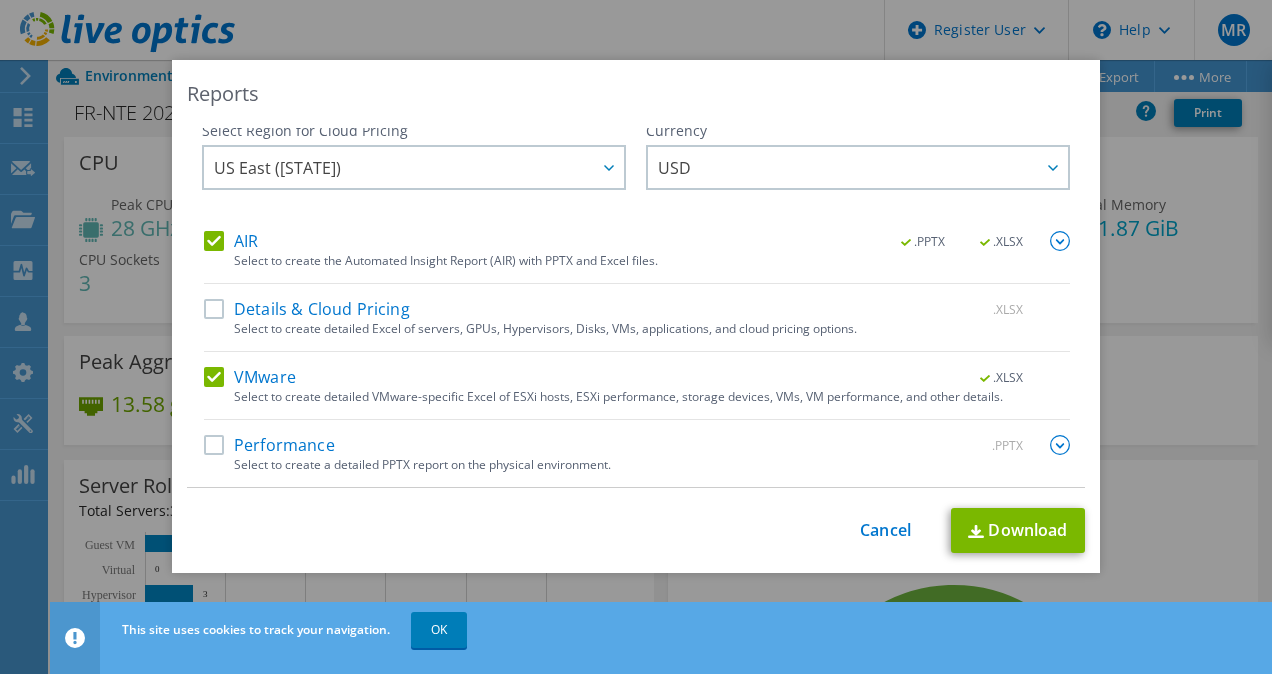 click on "Performance" at bounding box center (269, 445) 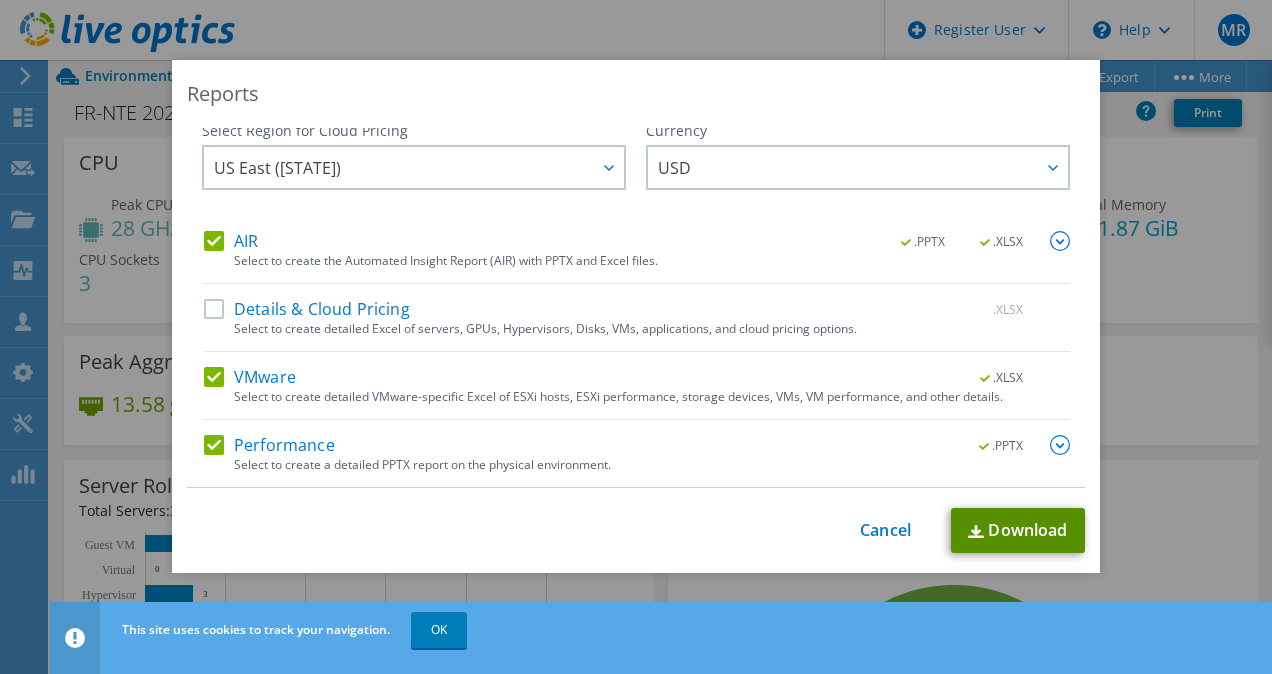 click on "Download" at bounding box center (1018, 530) 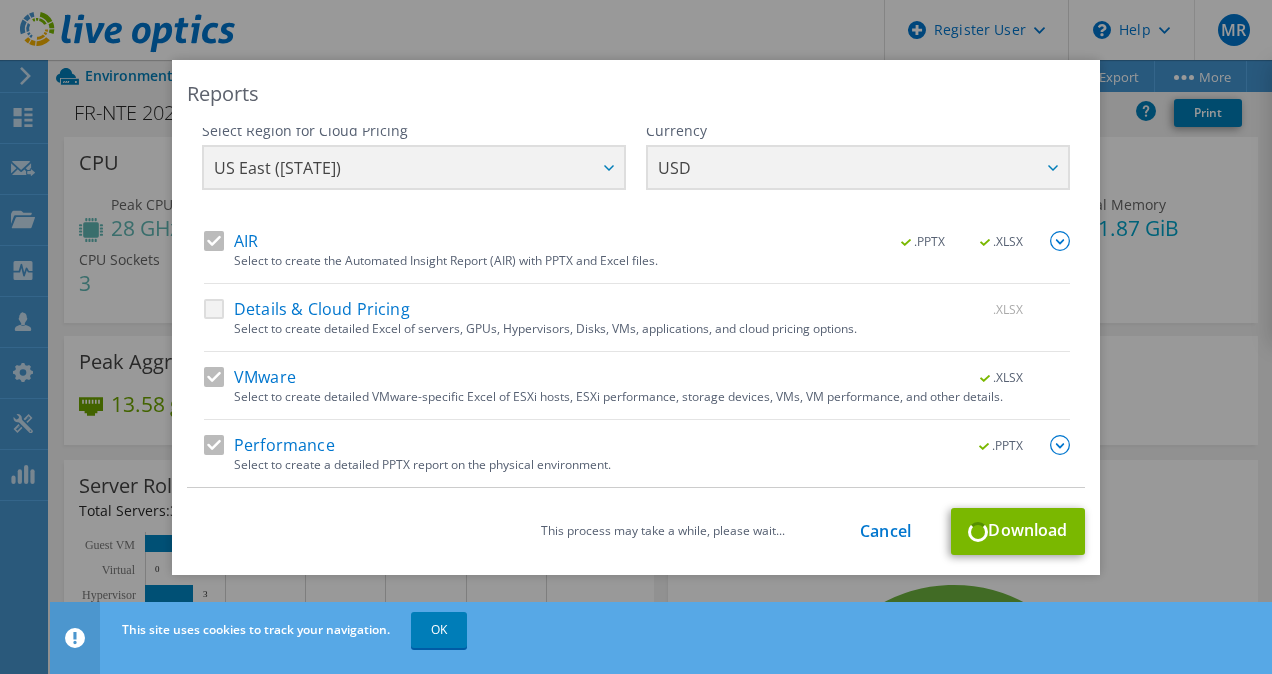 click on "Reports
Select Region for Cloud Pricing
Asia Pacific (Hong Kong)
Asia Pacific (Mumbai)
Asia Pacific (Seoul)
Asia Pacific (Singapore)
Asia Pacific (Tokyo)
Australia
Canada
Europe (Frankfurt)
Europe (London)
South America (Sao Paulo)
US East (Virginia)
US West (California)
US East (Virginia)" at bounding box center (636, 337) 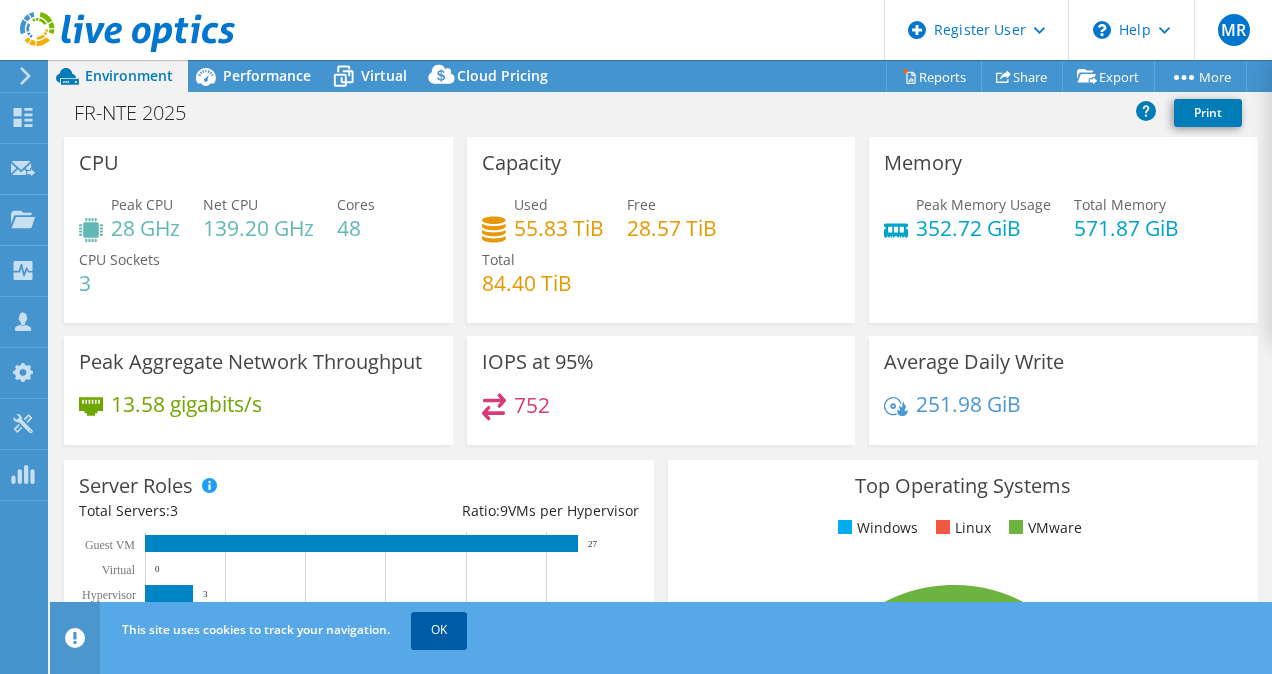 click on "OK" at bounding box center (439, 630) 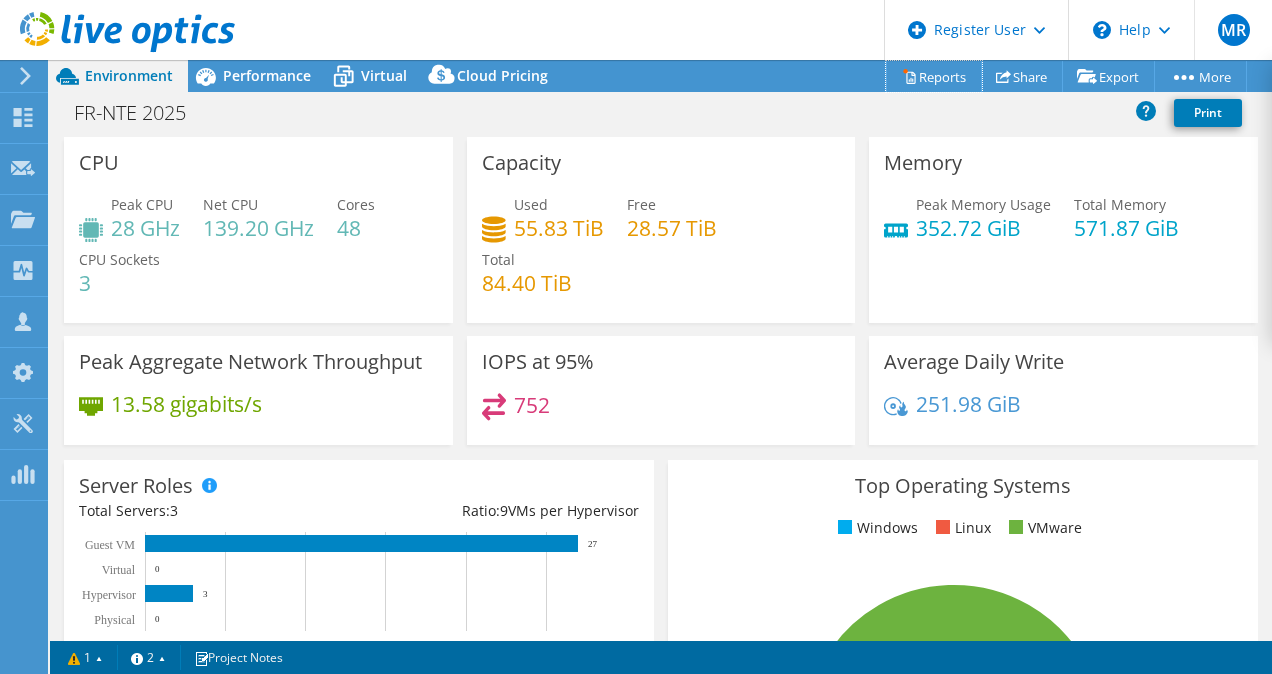 click on "Reports" at bounding box center [934, 76] 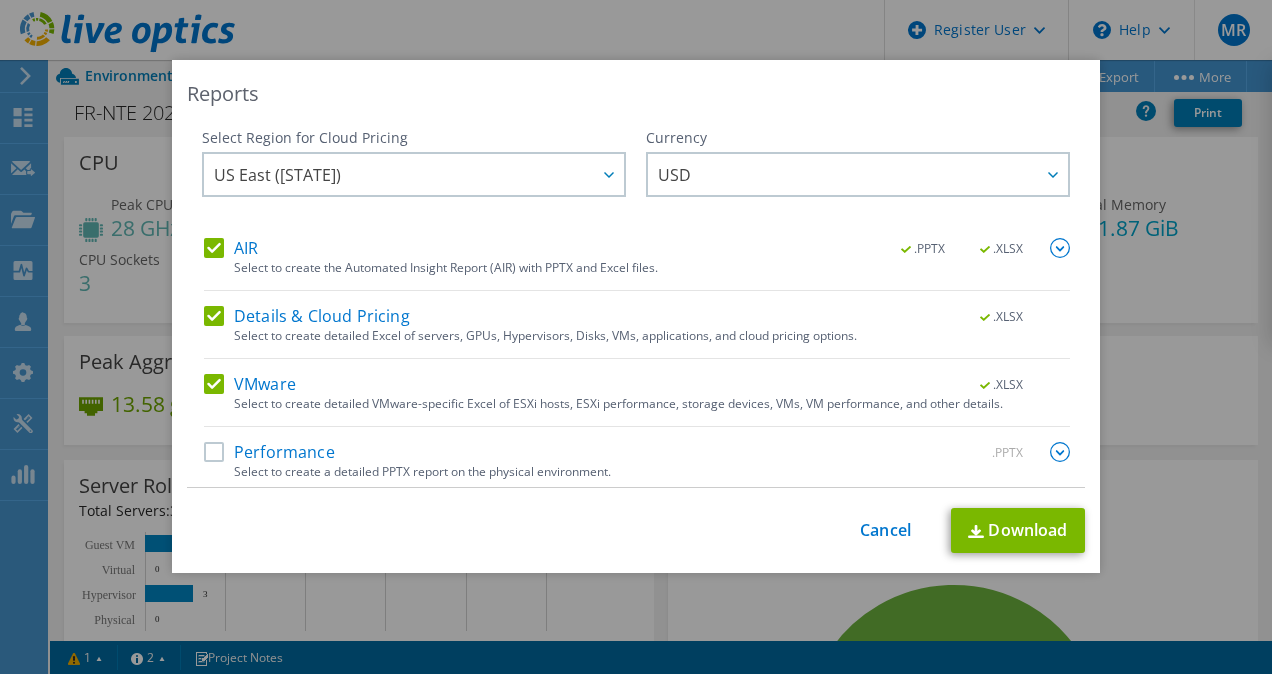 click on "Performance" at bounding box center [269, 452] 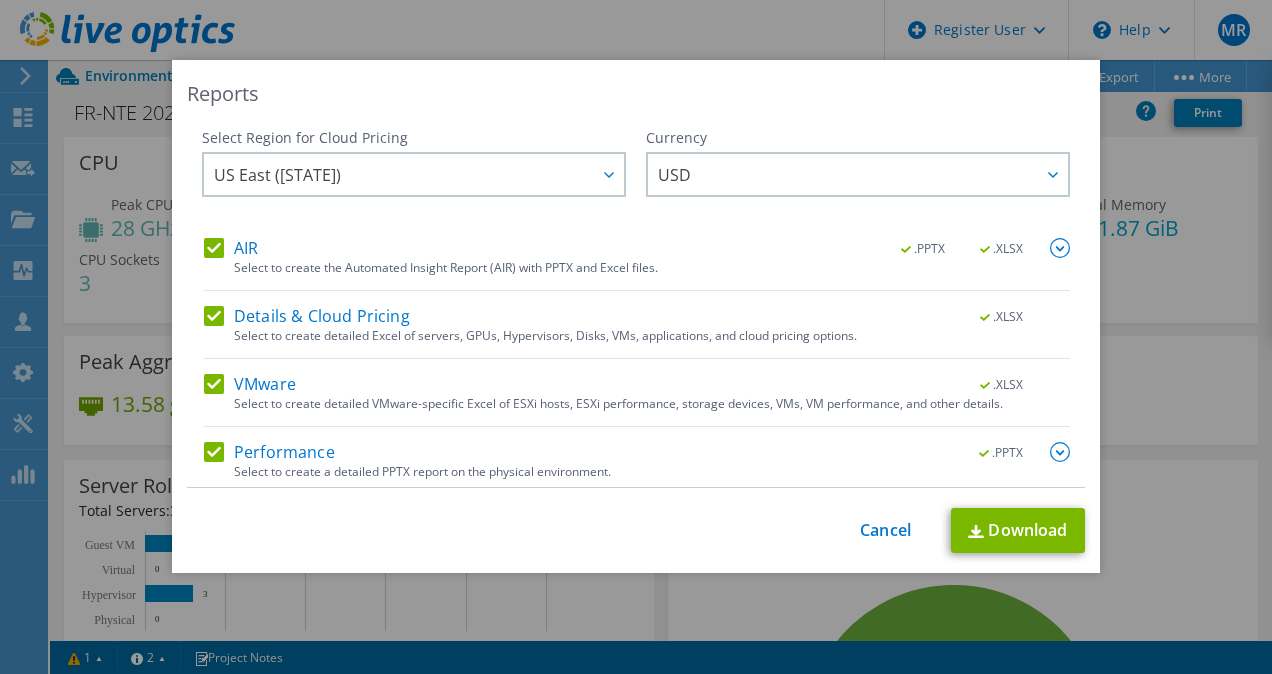 click on "Details & Cloud Pricing" at bounding box center (307, 316) 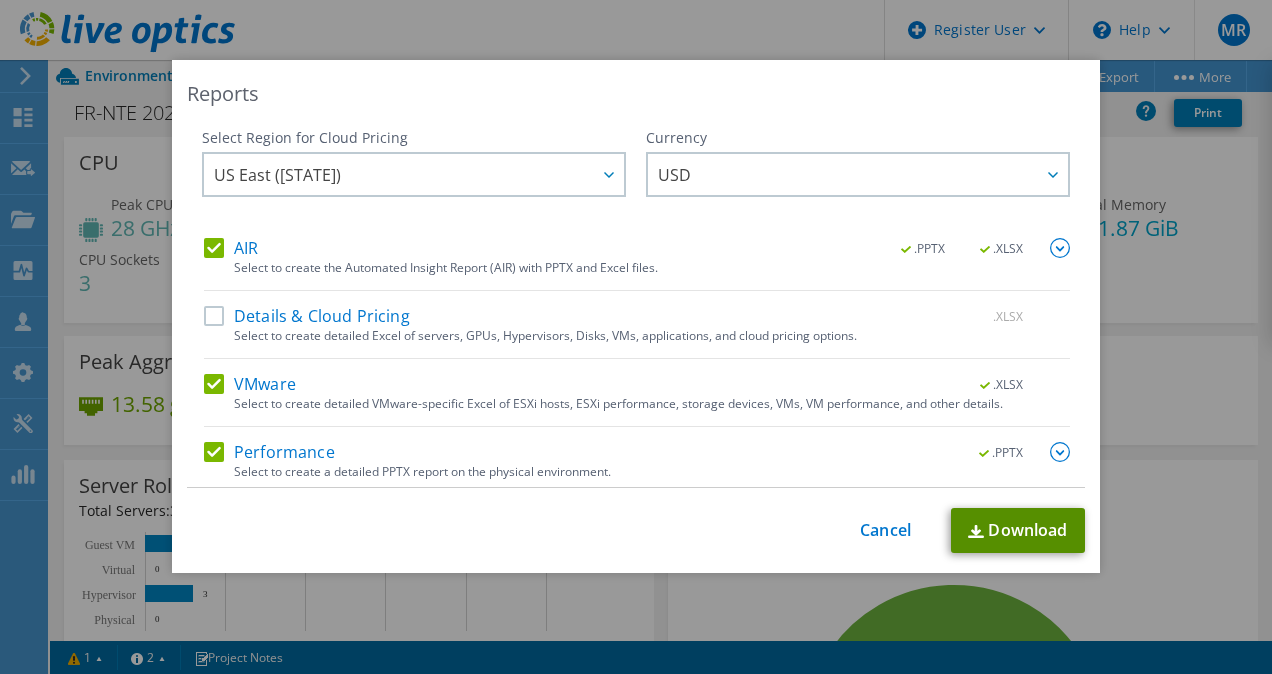 click on "Download" at bounding box center [1018, 530] 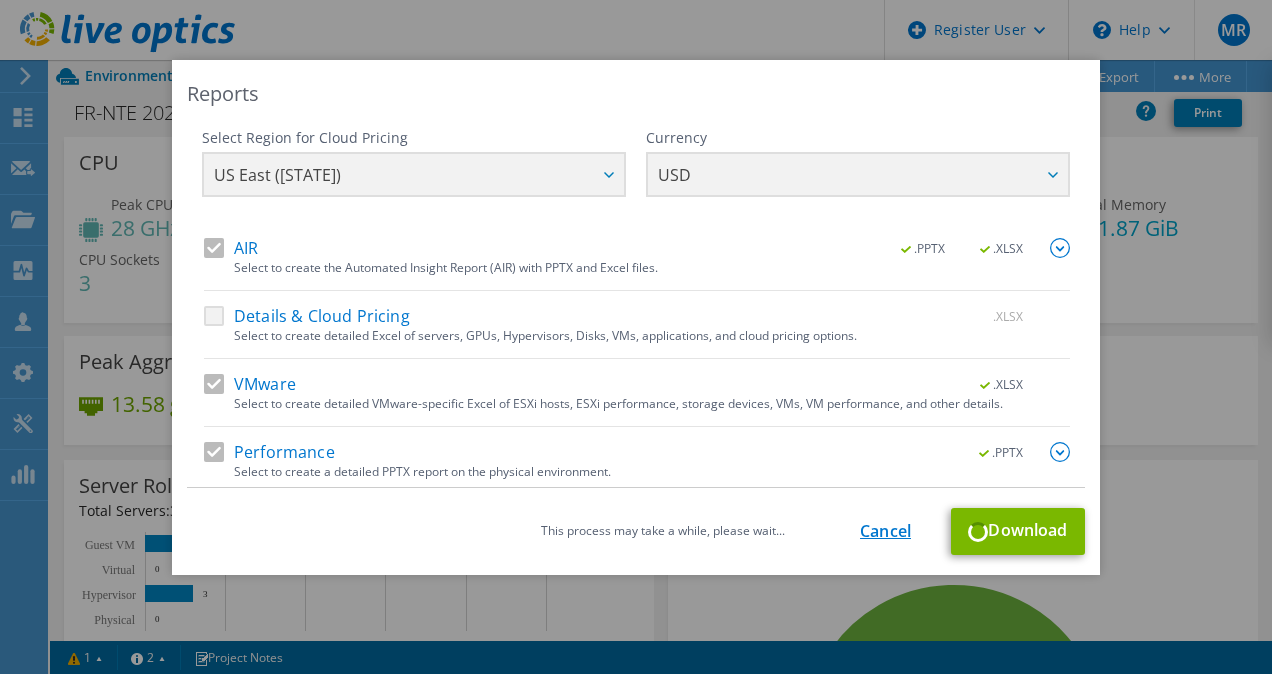 click on "Cancel" at bounding box center [885, 531] 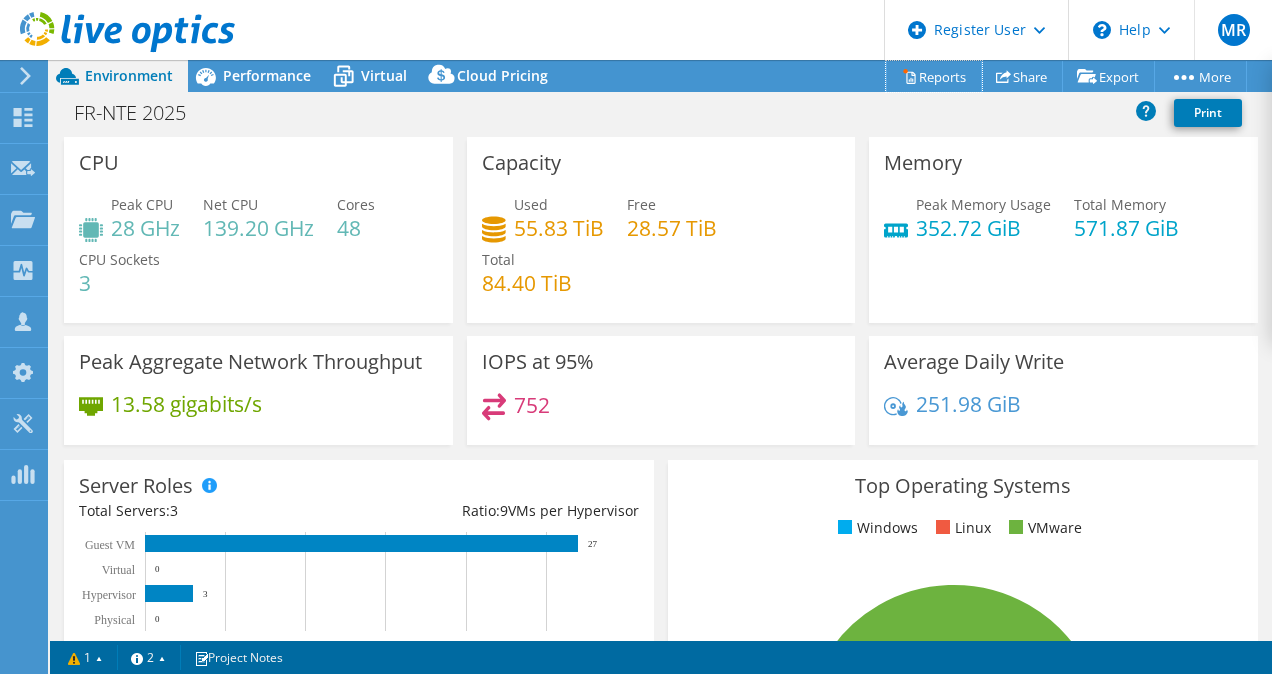 click on "Reports" at bounding box center (934, 76) 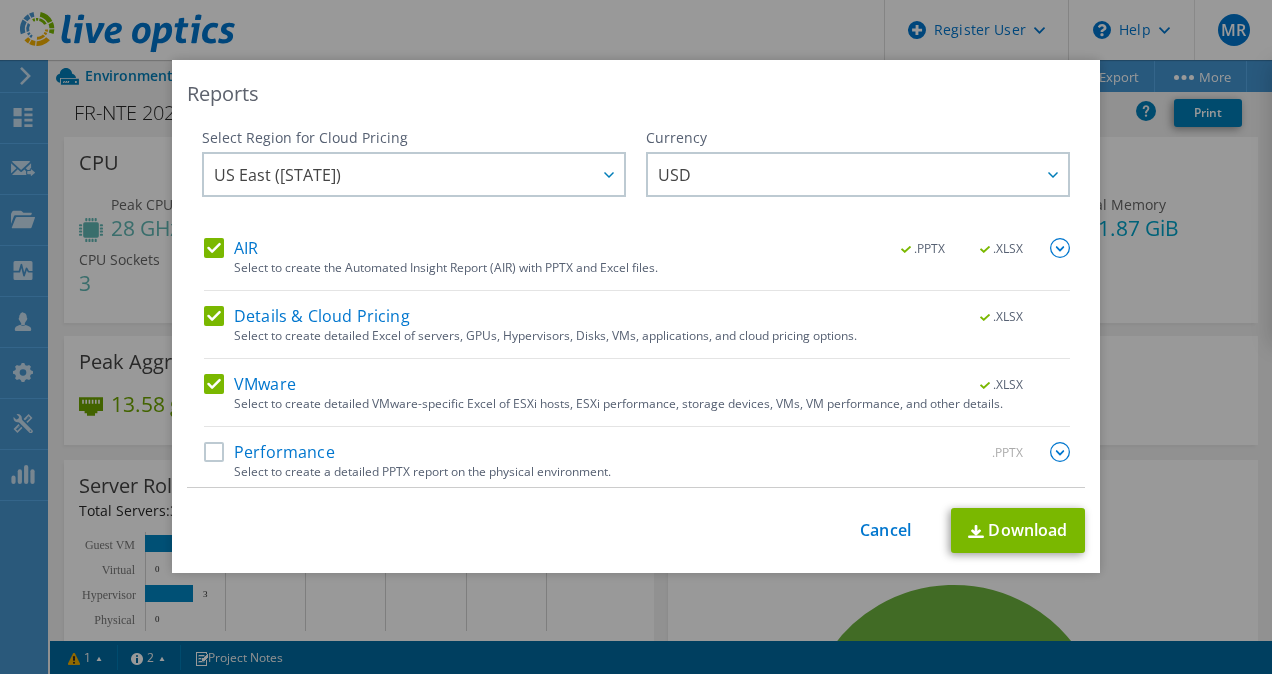 click on "Select Region for Cloud Pricing
Asia Pacific (Hong Kong)
Asia Pacific (Mumbai)
Asia Pacific (Seoul)
Asia Pacific (Singapore)
Asia Pacific (Tokyo)
Australia
Canada
Europe (Frankfurt)
Europe (London)
South America (Sao Paulo)
US East (Virginia)
US West (California)
US East (Virginia) 				 					 						 					 				 Asia Pacific (Hong Kong) Asia Pacific (Mumbai) Australia" at bounding box center [636, 308] 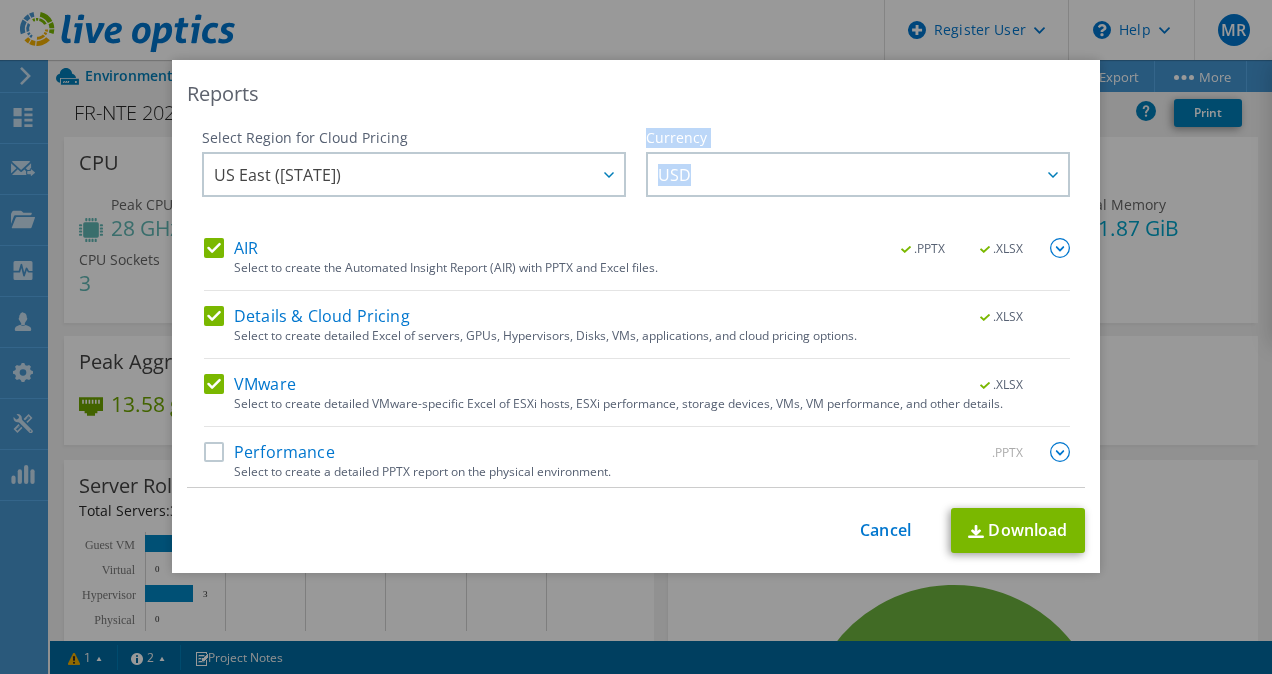 drag, startPoint x: 218, startPoint y: 237, endPoint x: 208, endPoint y: 247, distance: 14.142136 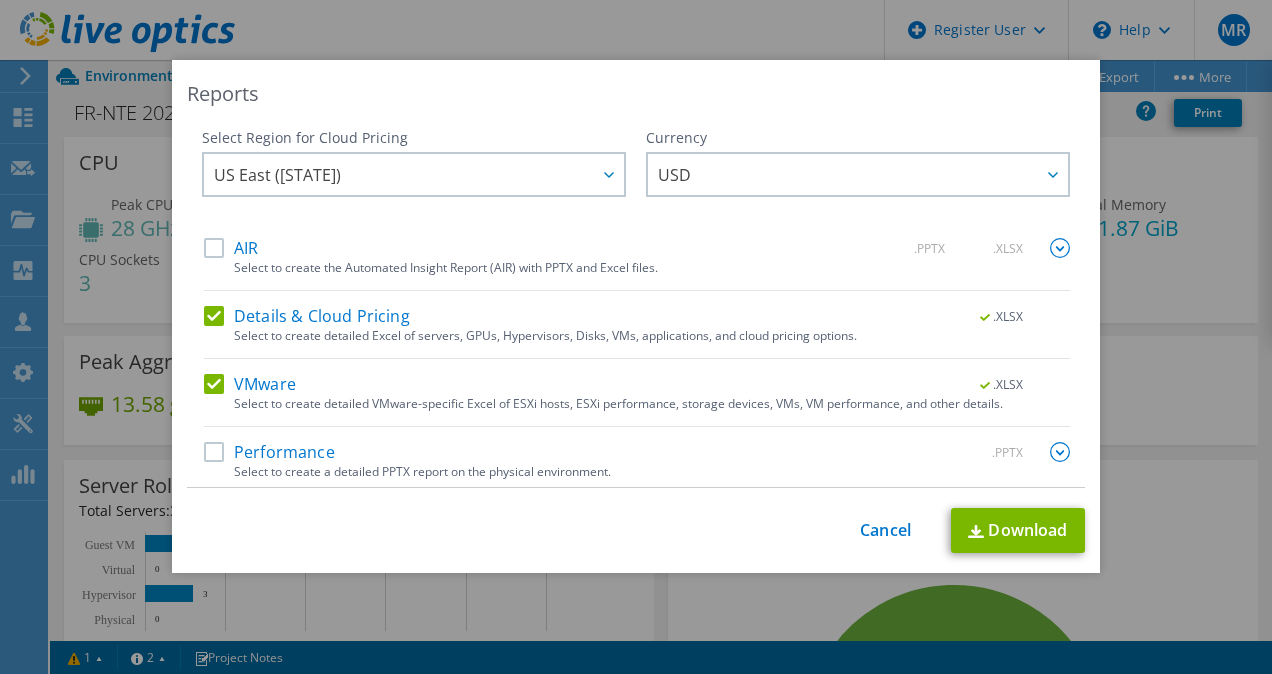 click on "Details & Cloud Pricing" at bounding box center [307, 316] 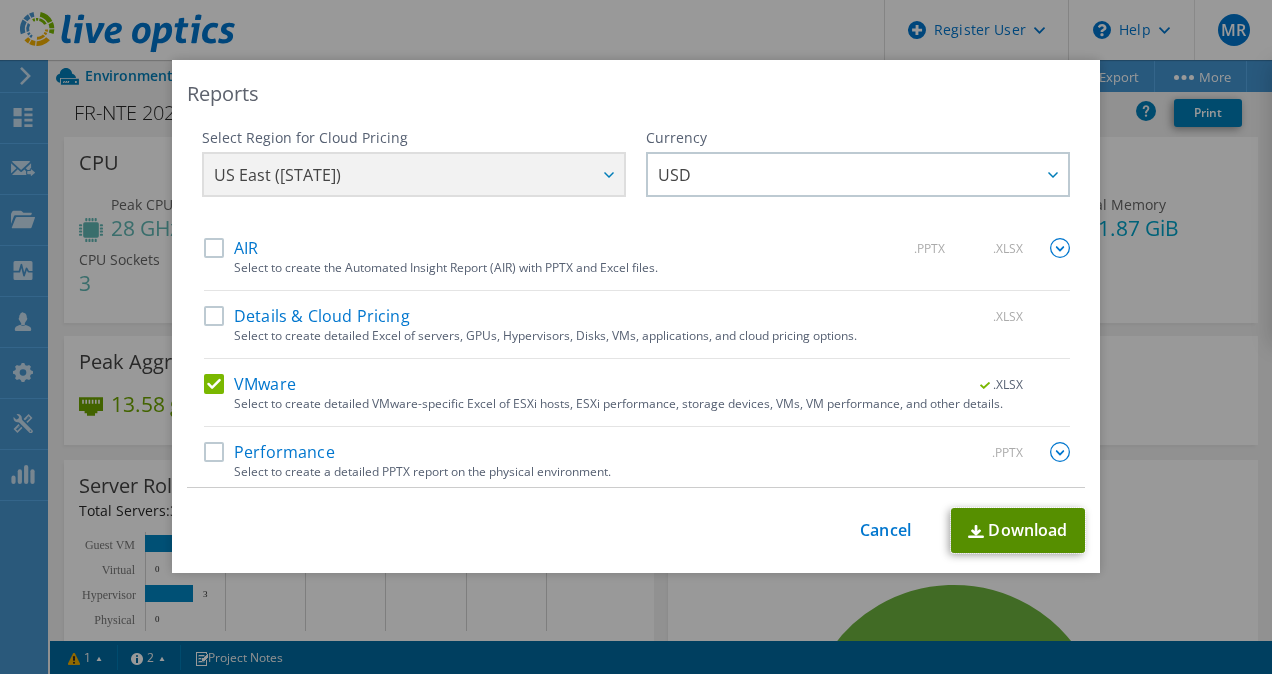 click on "Download" at bounding box center [1018, 530] 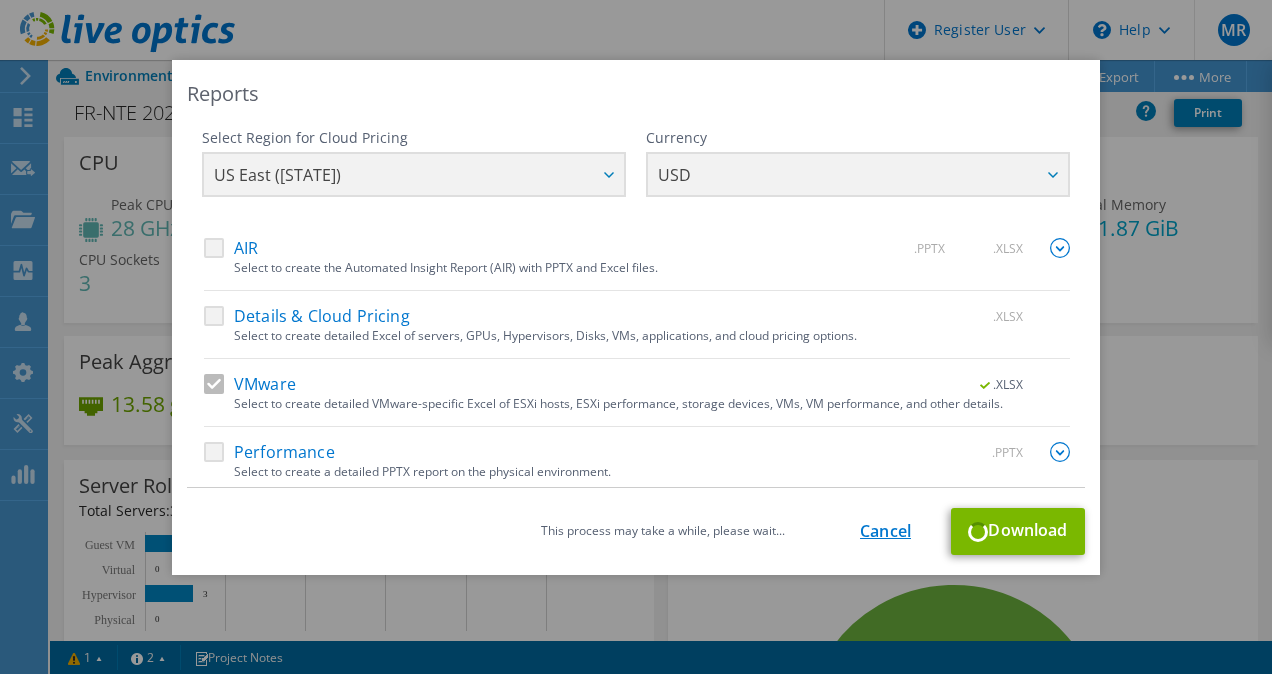 click on "Cancel" at bounding box center (885, 531) 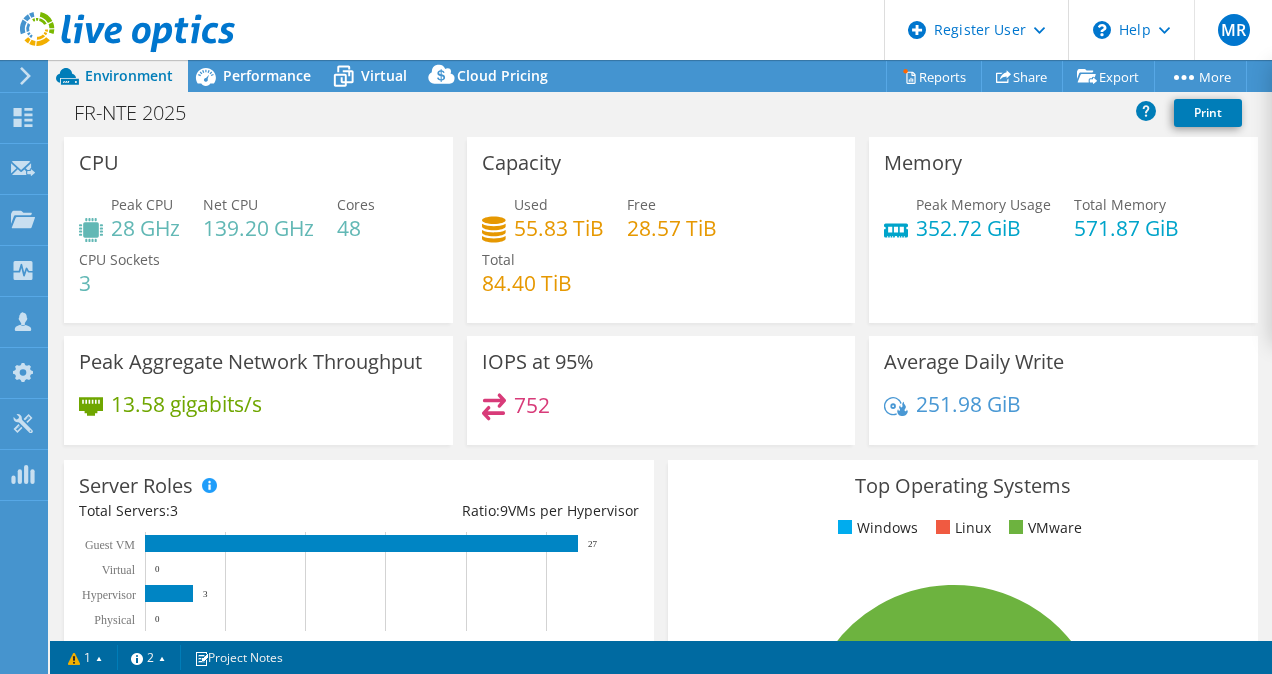 click on "752" at bounding box center (661, 414) 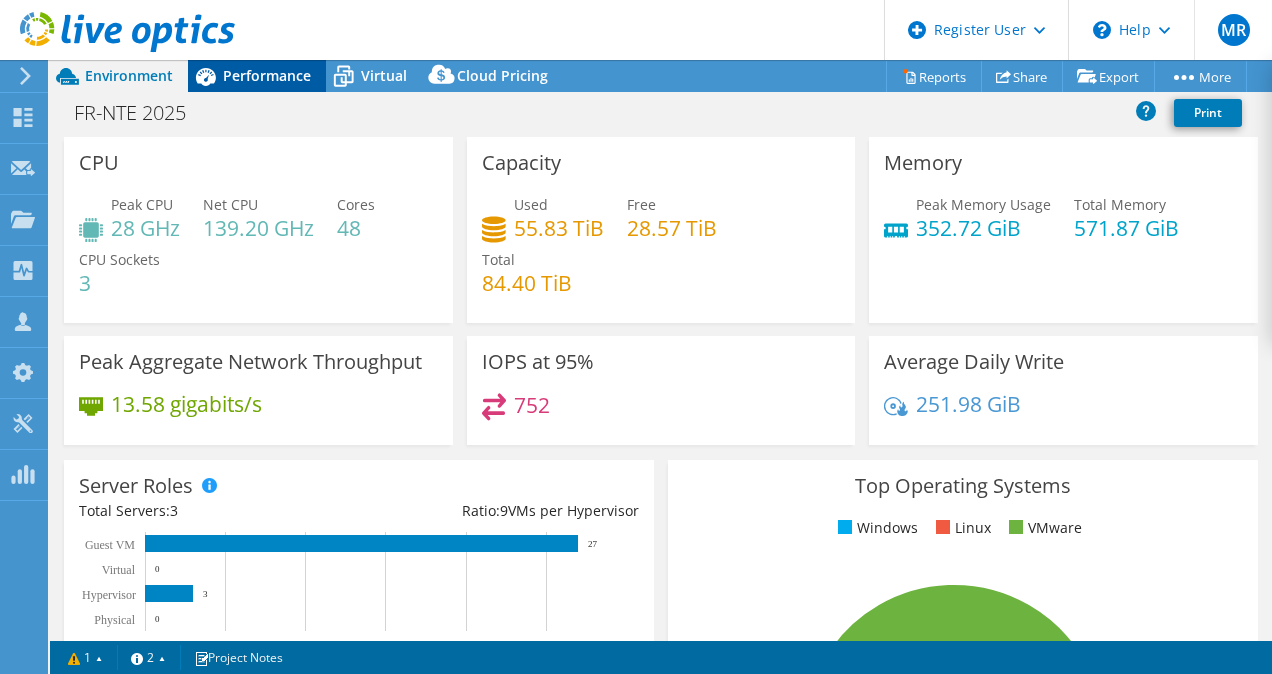 click on "Performance" at bounding box center [267, 75] 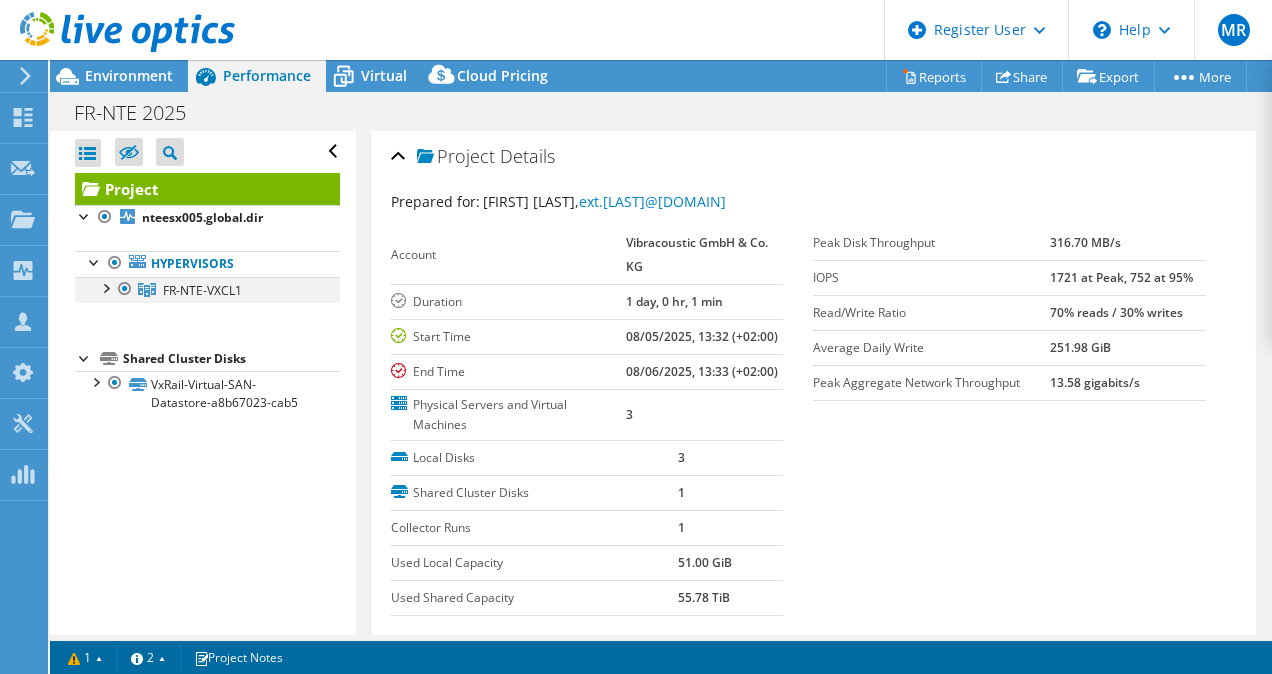 click at bounding box center [105, 287] 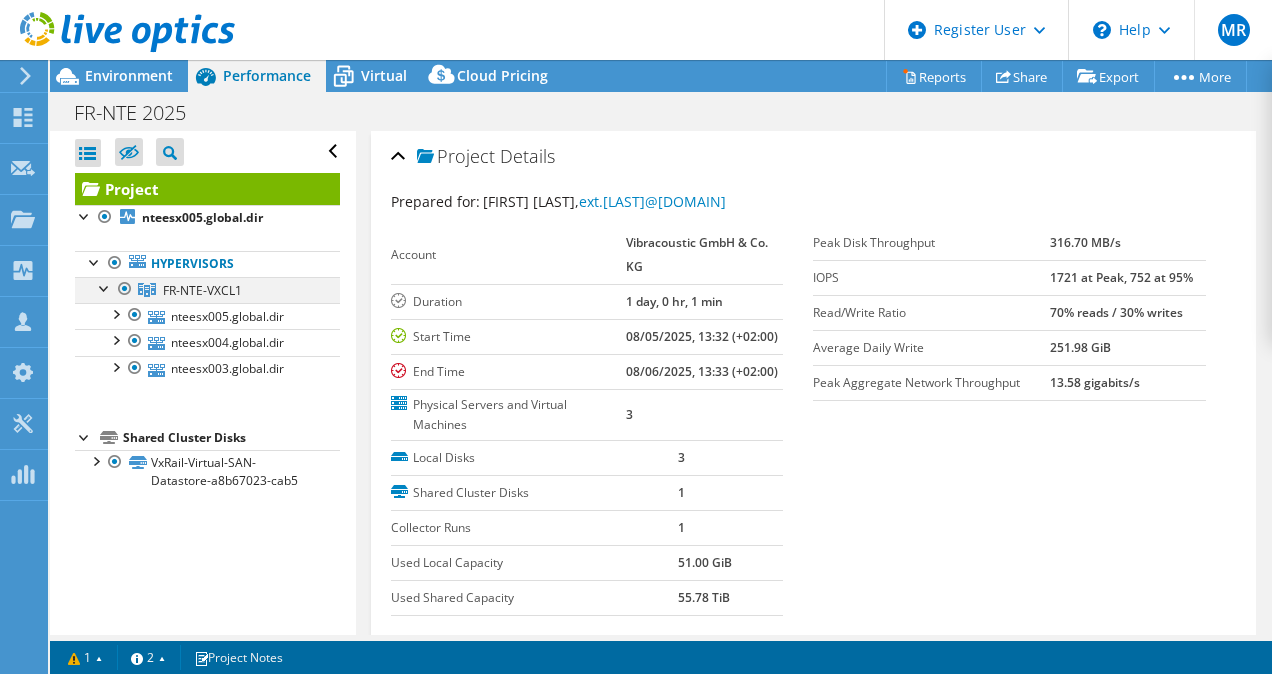 click at bounding box center (105, 287) 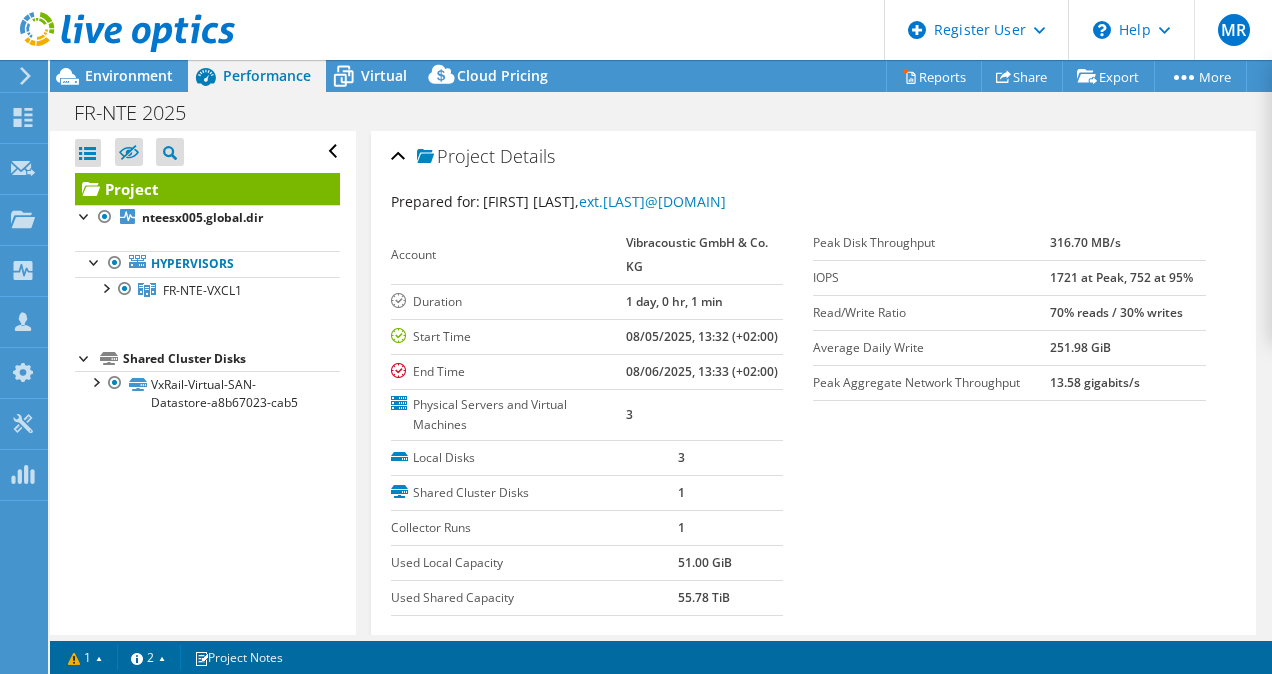 scroll, scrollTop: 0, scrollLeft: 0, axis: both 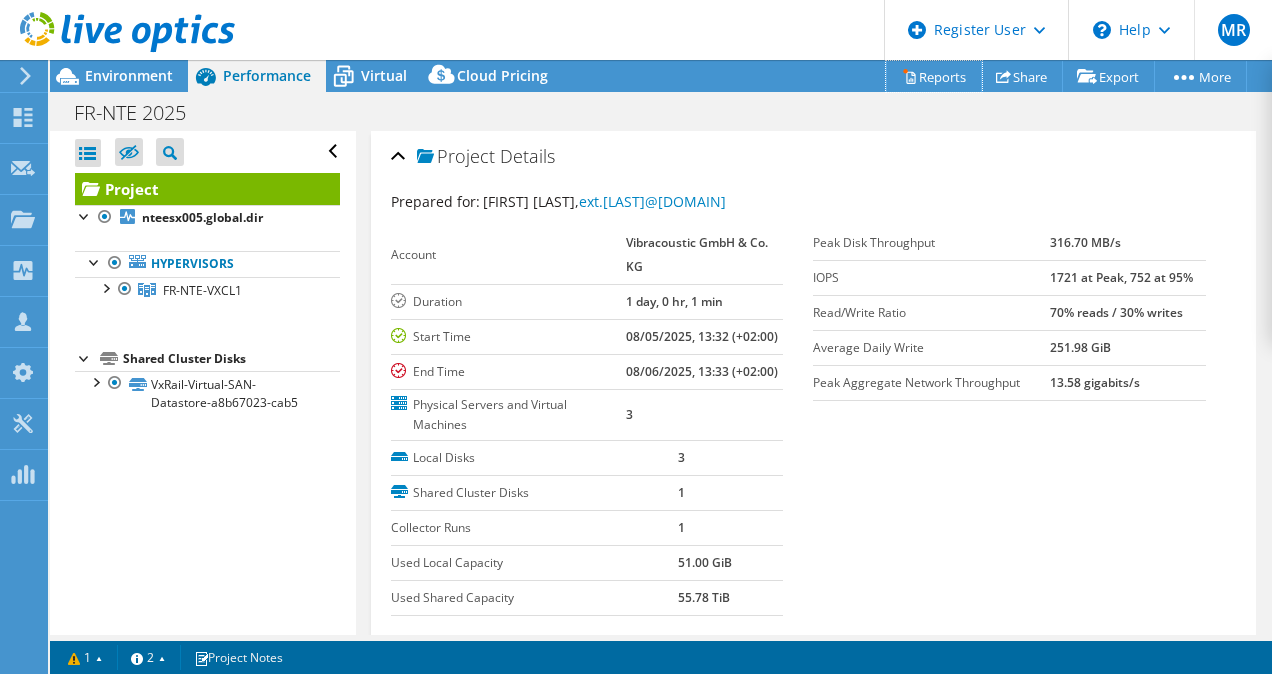 click on "Reports" at bounding box center [934, 76] 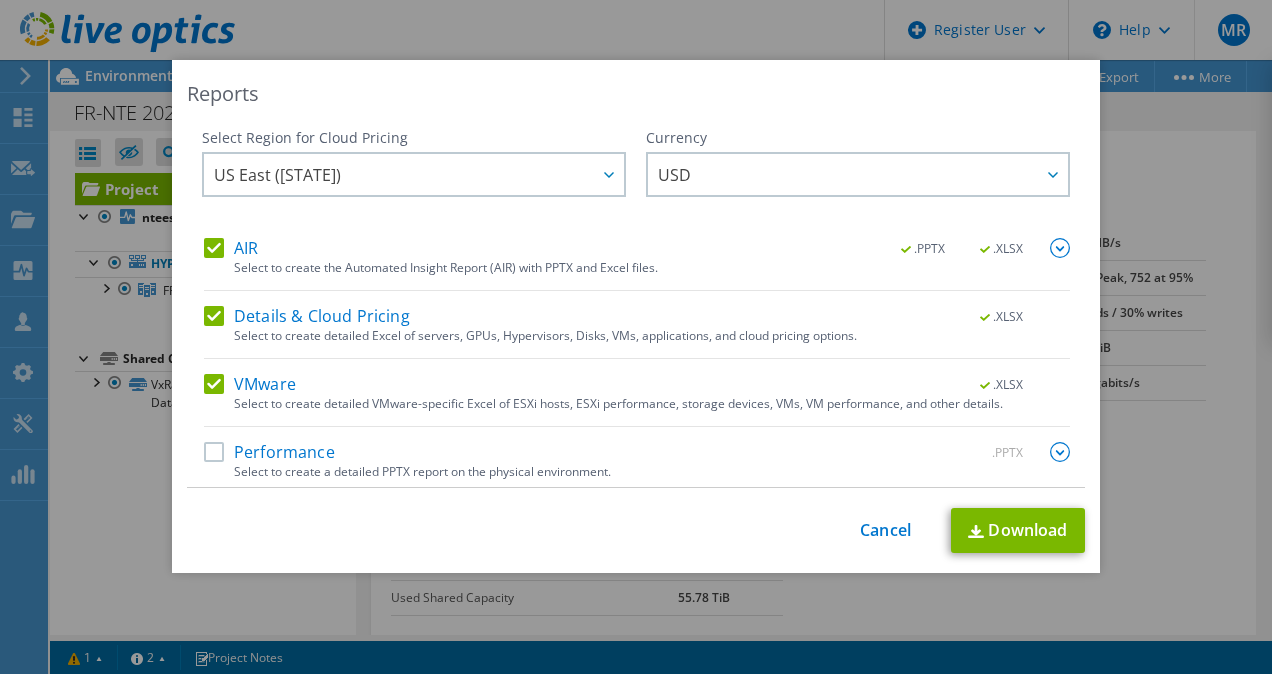 click on "AIR" at bounding box center [231, 248] 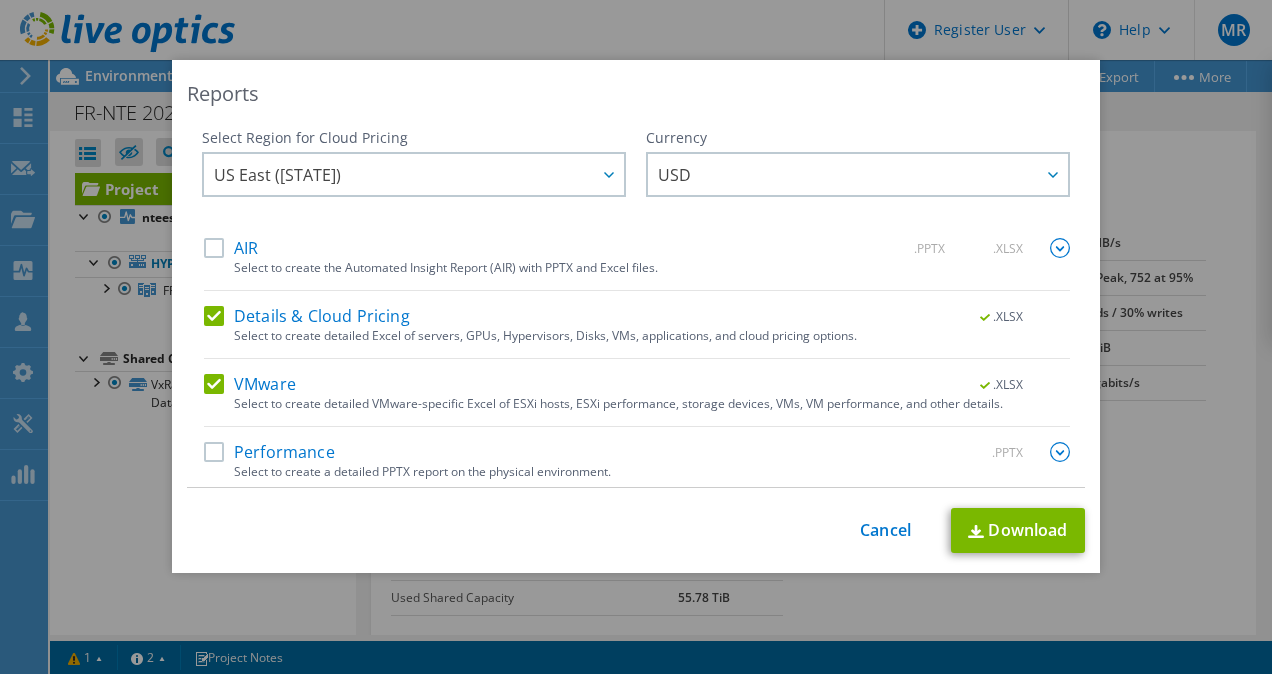 click on "Details & Cloud Pricing" at bounding box center (307, 316) 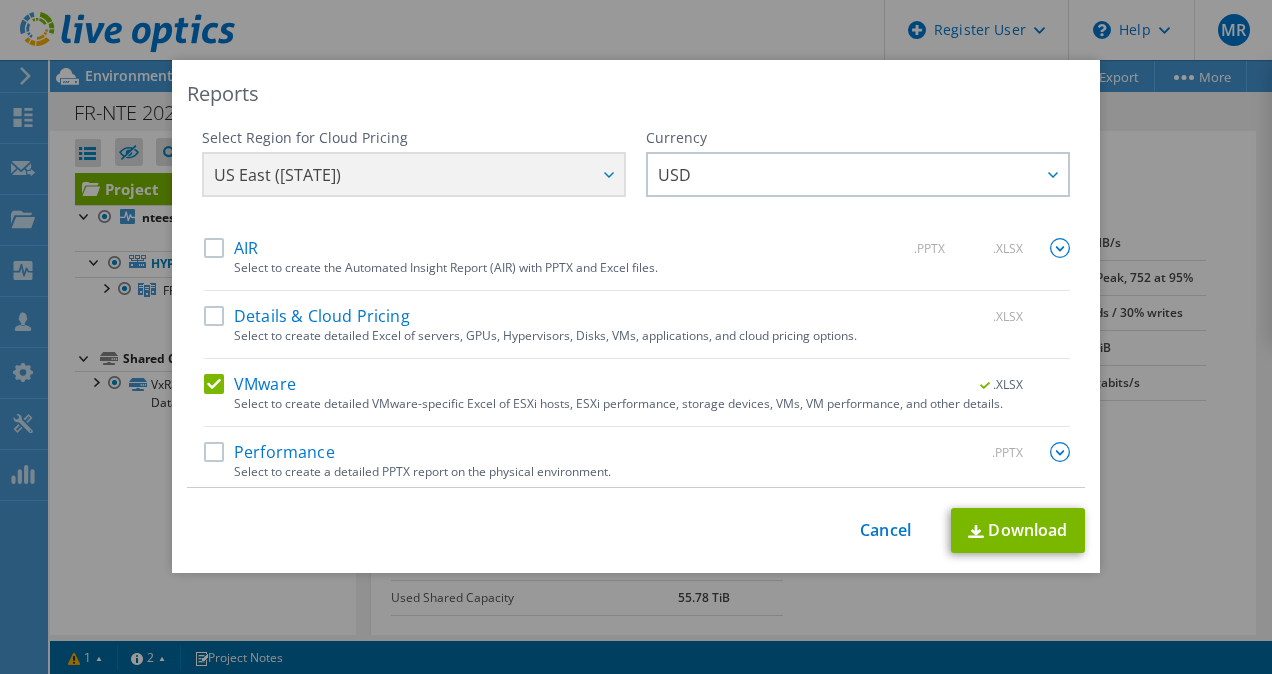 scroll, scrollTop: 7, scrollLeft: 0, axis: vertical 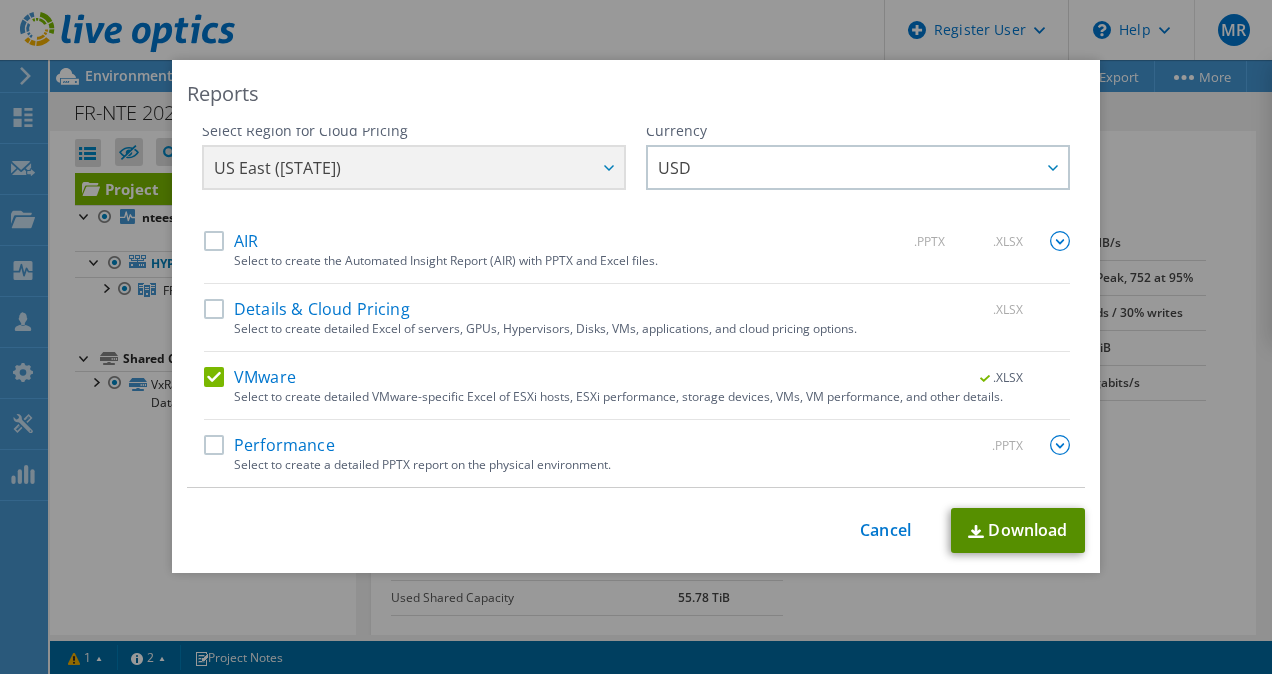 click on "Download" at bounding box center [1018, 530] 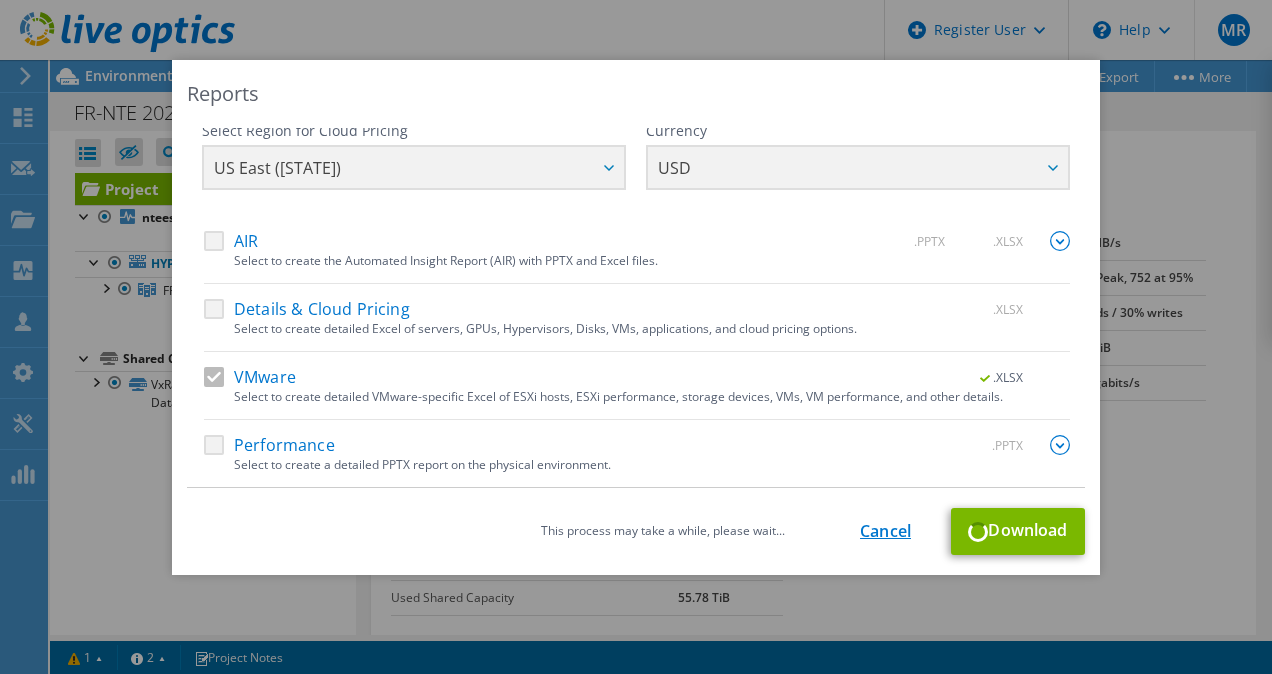 click on "Cancel" at bounding box center (885, 531) 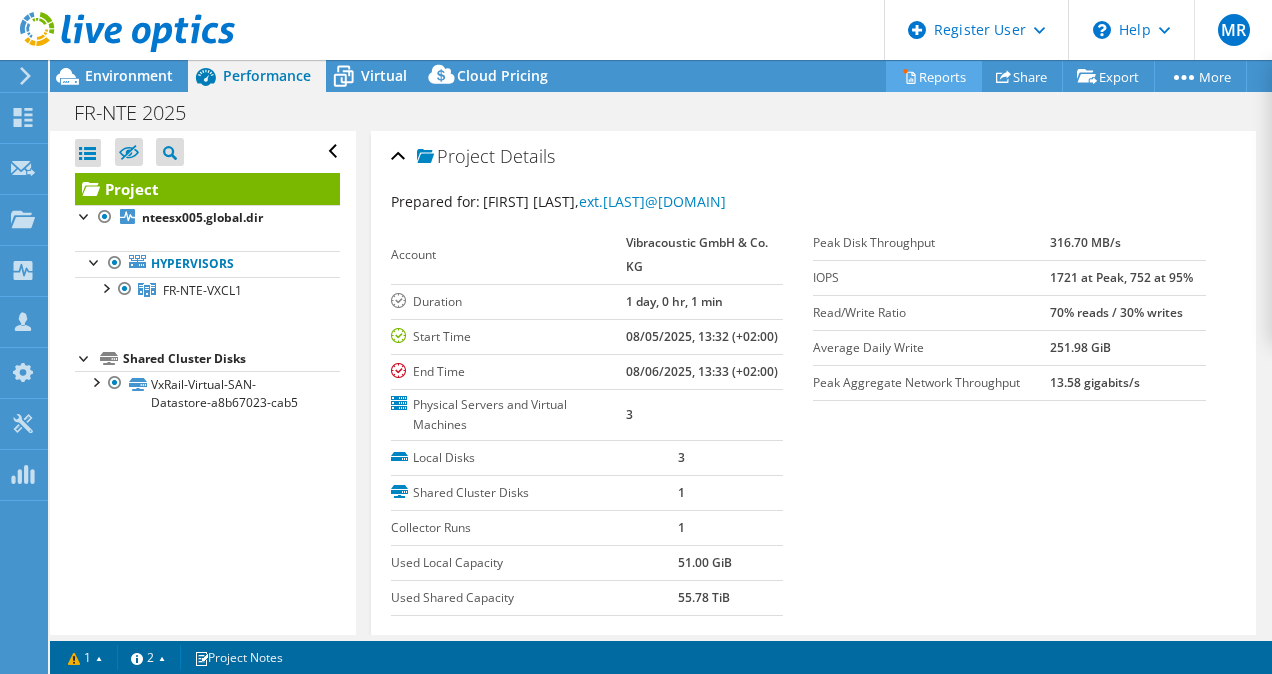 click on "Reports" at bounding box center (934, 76) 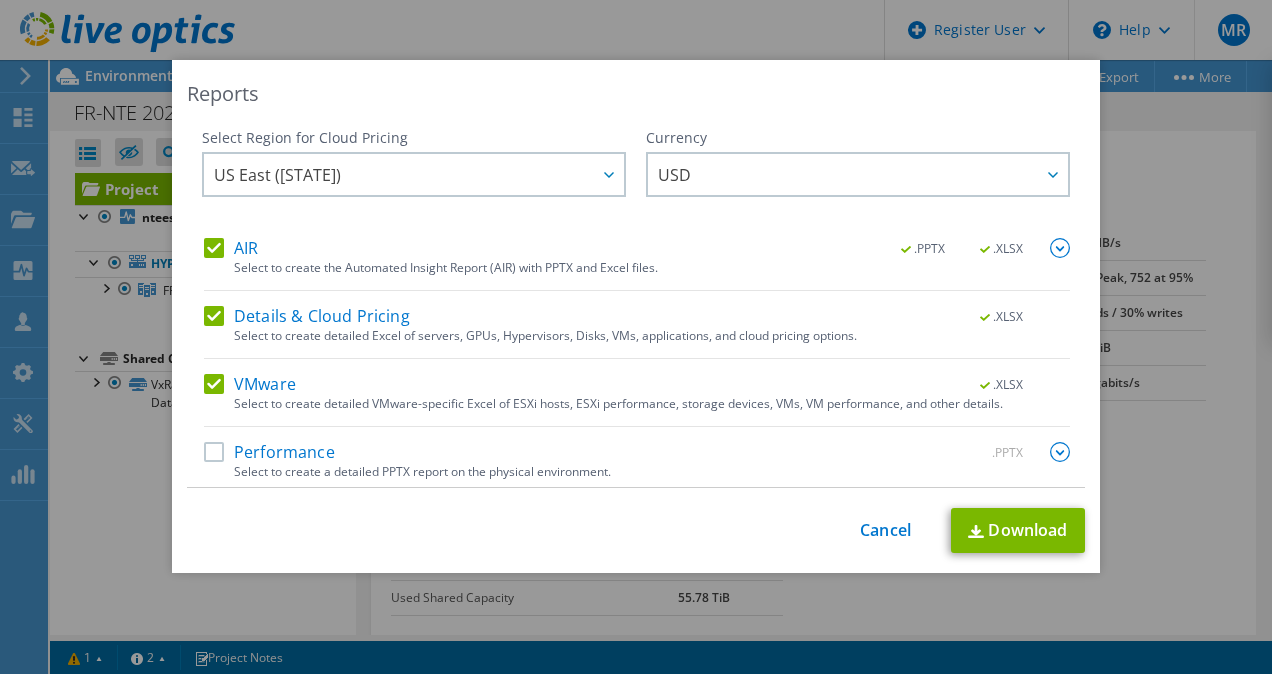 click on "Details & Cloud Pricing" at bounding box center (307, 316) 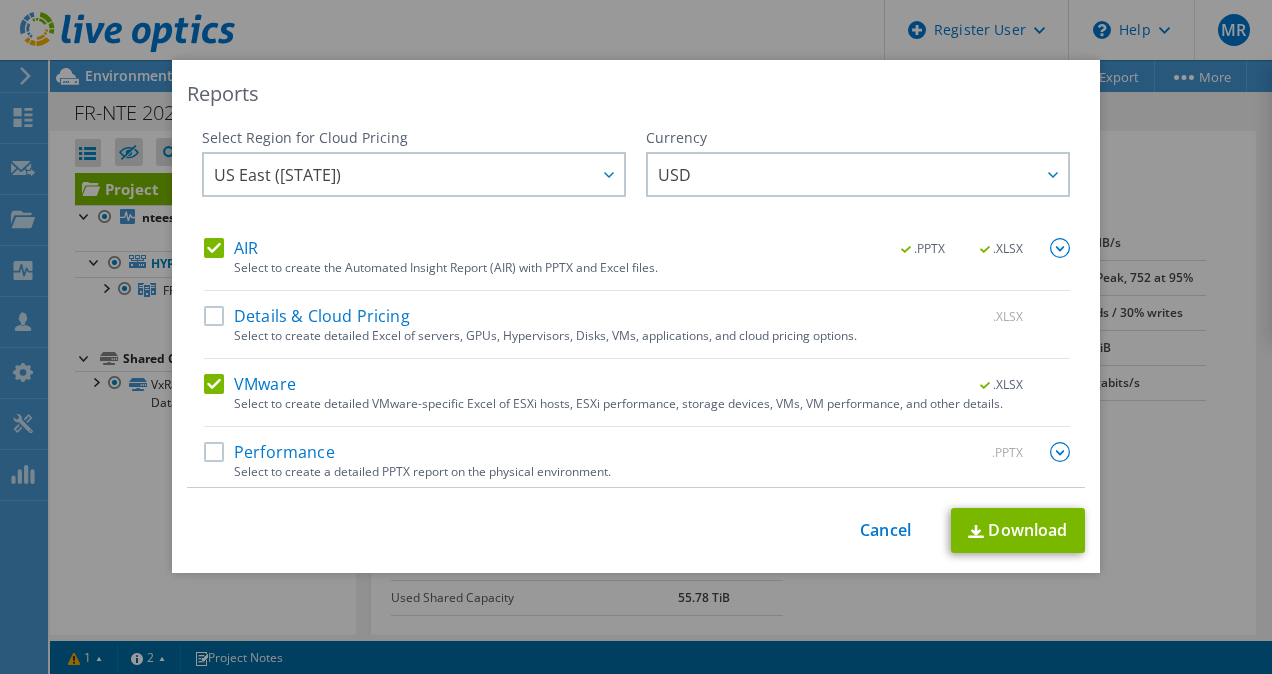 click on "VMware" at bounding box center (250, 384) 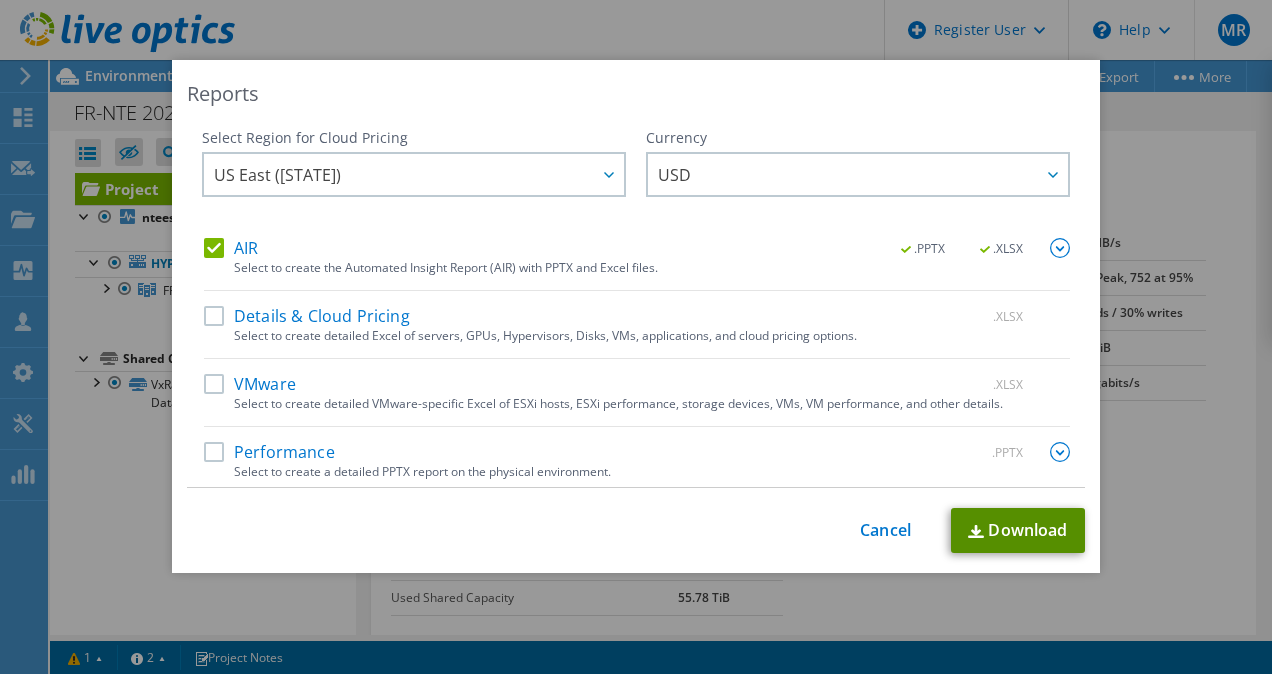 click on "Download" at bounding box center [1018, 530] 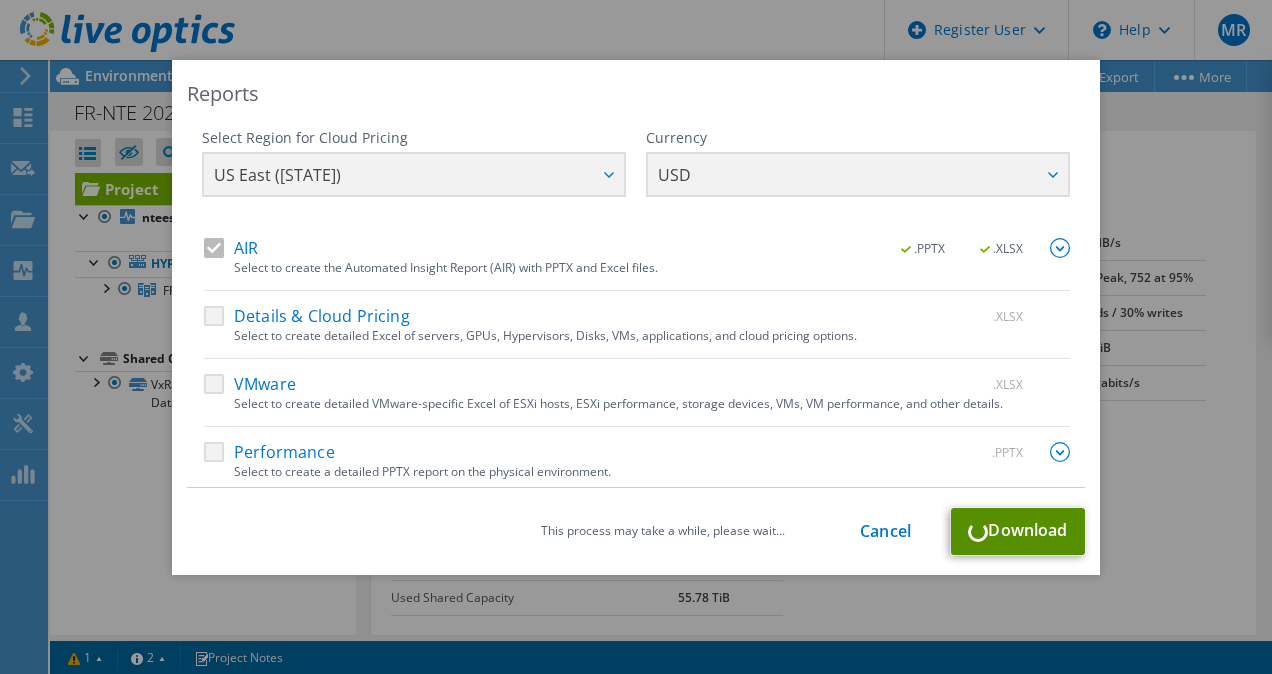 scroll, scrollTop: 7, scrollLeft: 0, axis: vertical 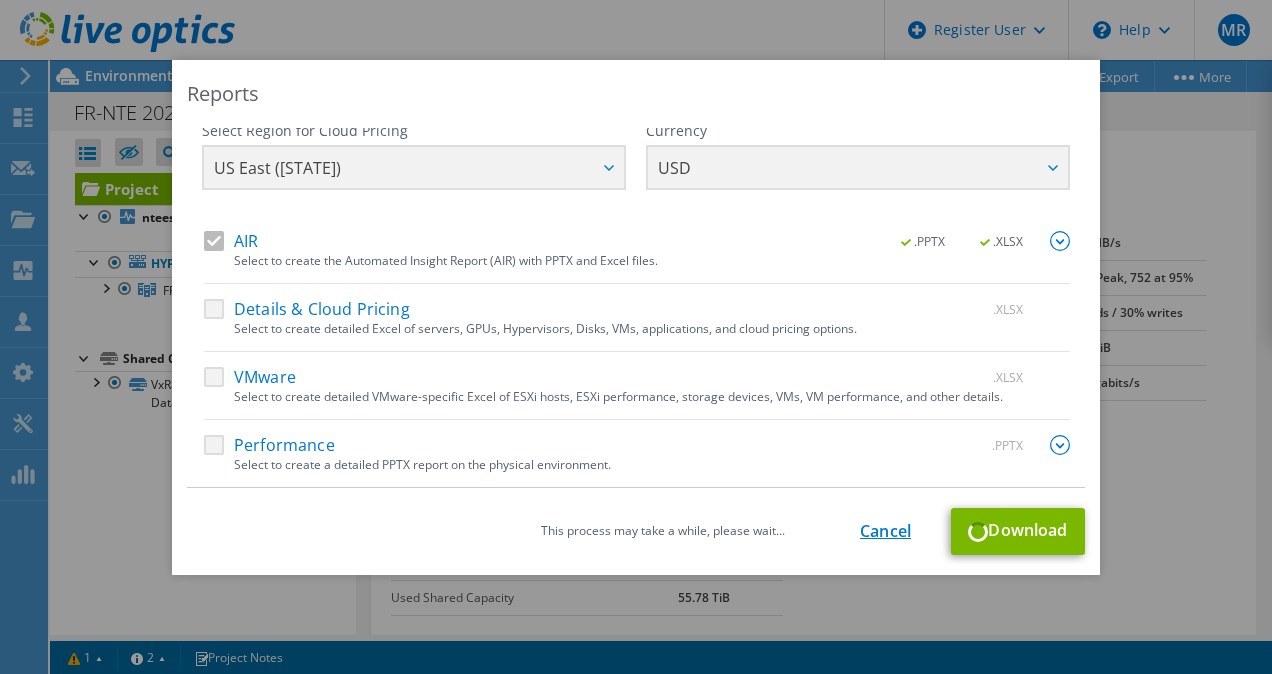 click on "Cancel" at bounding box center (885, 531) 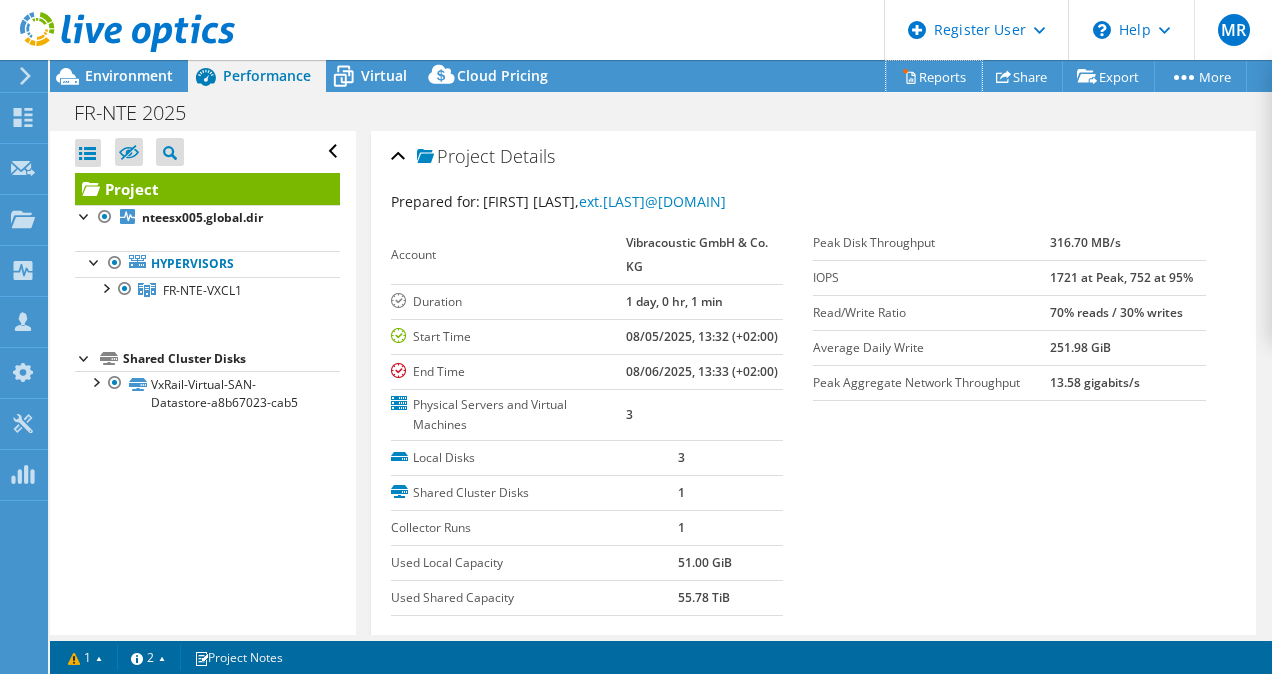 click on "Reports" at bounding box center [934, 76] 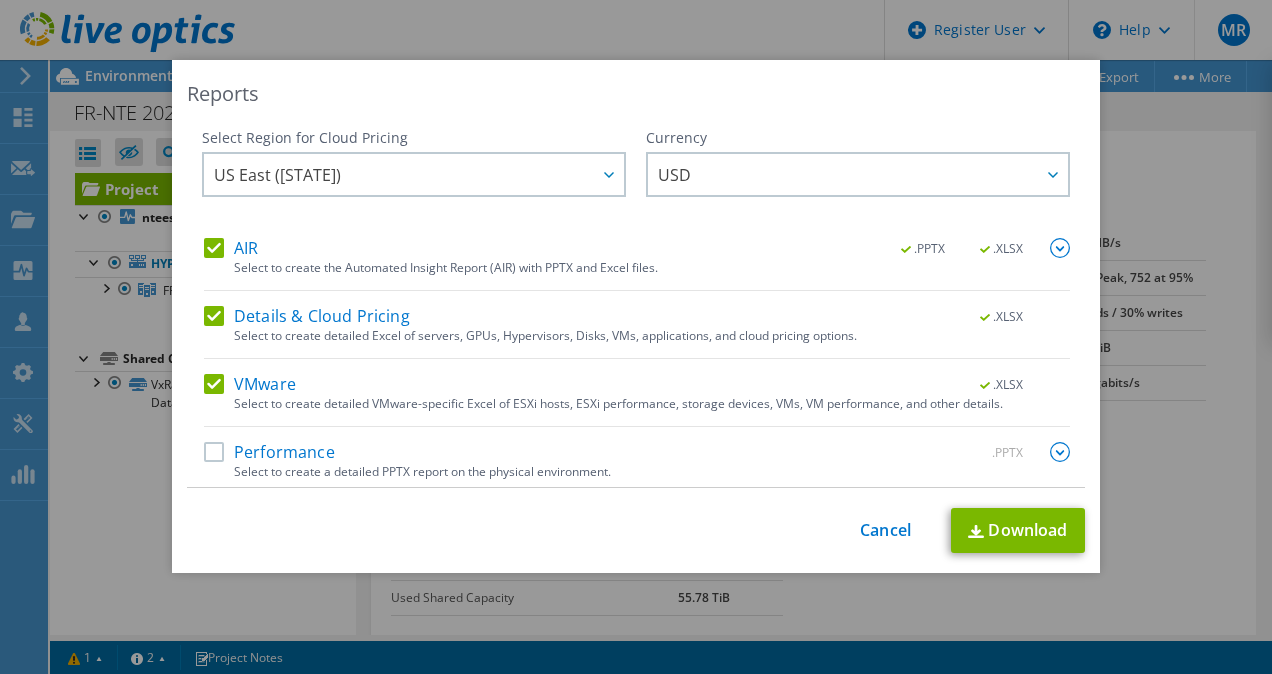 click on "Details & Cloud Pricing" at bounding box center (307, 316) 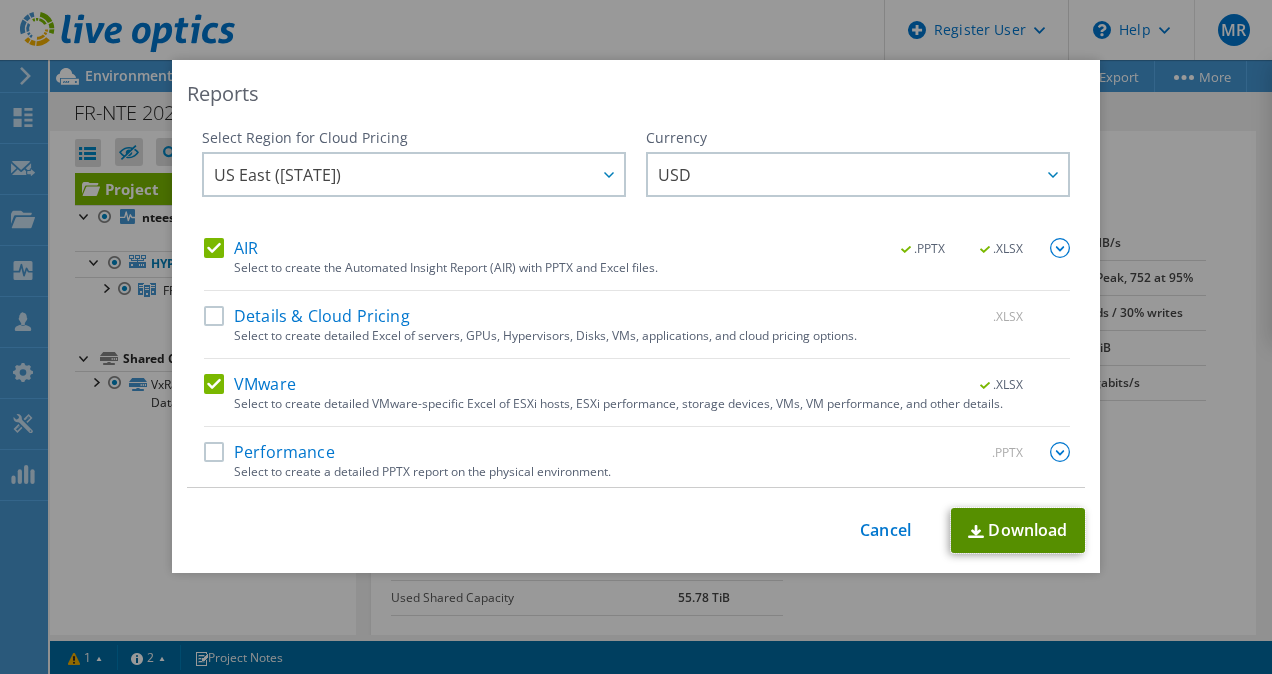 click on "Download" at bounding box center [1018, 530] 